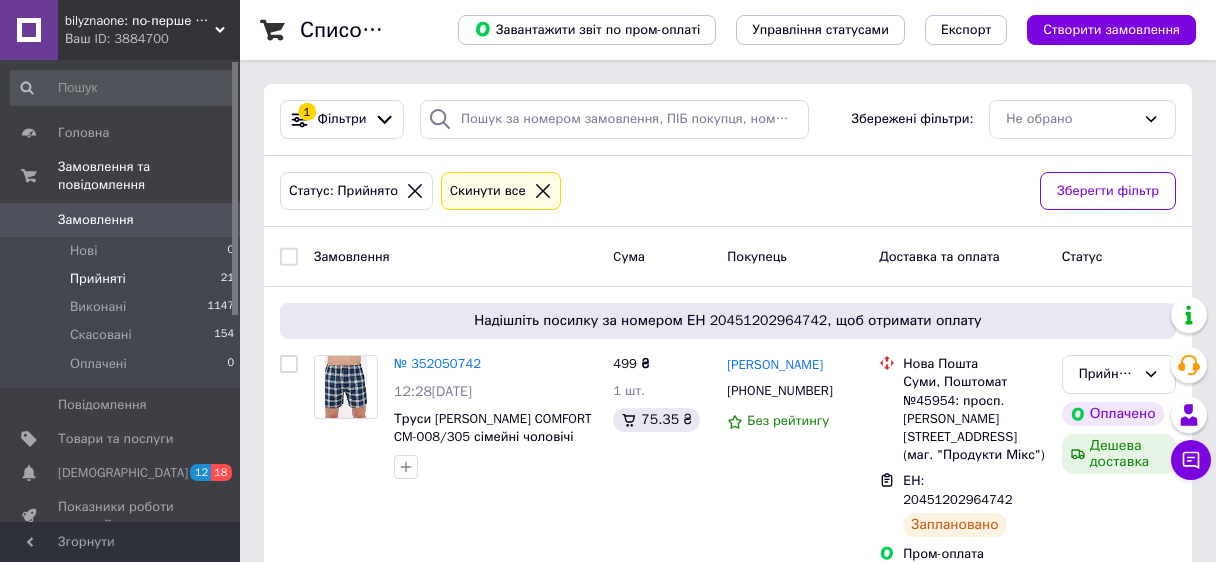 scroll, scrollTop: 0, scrollLeft: 0, axis: both 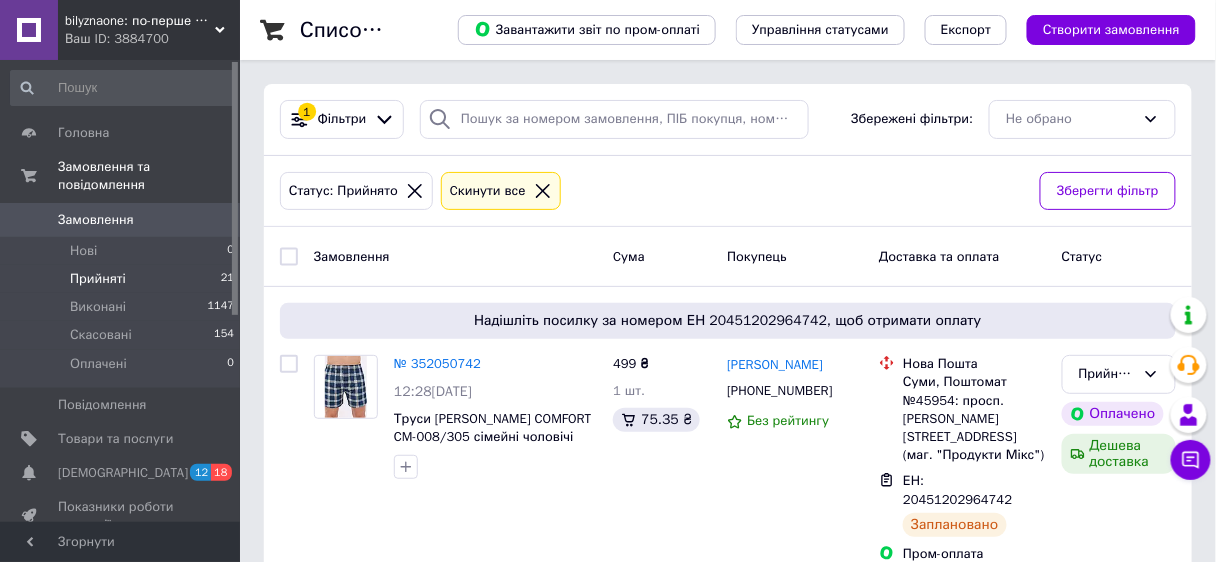 click on "Прийняті" at bounding box center [98, 279] 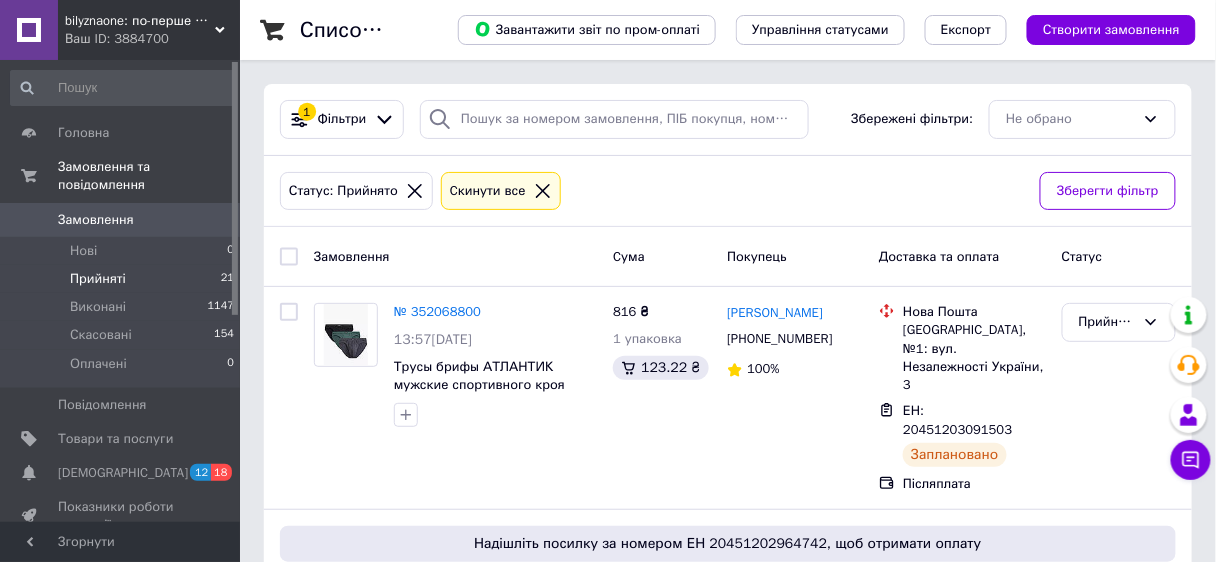 click on "Прийняті" at bounding box center (98, 279) 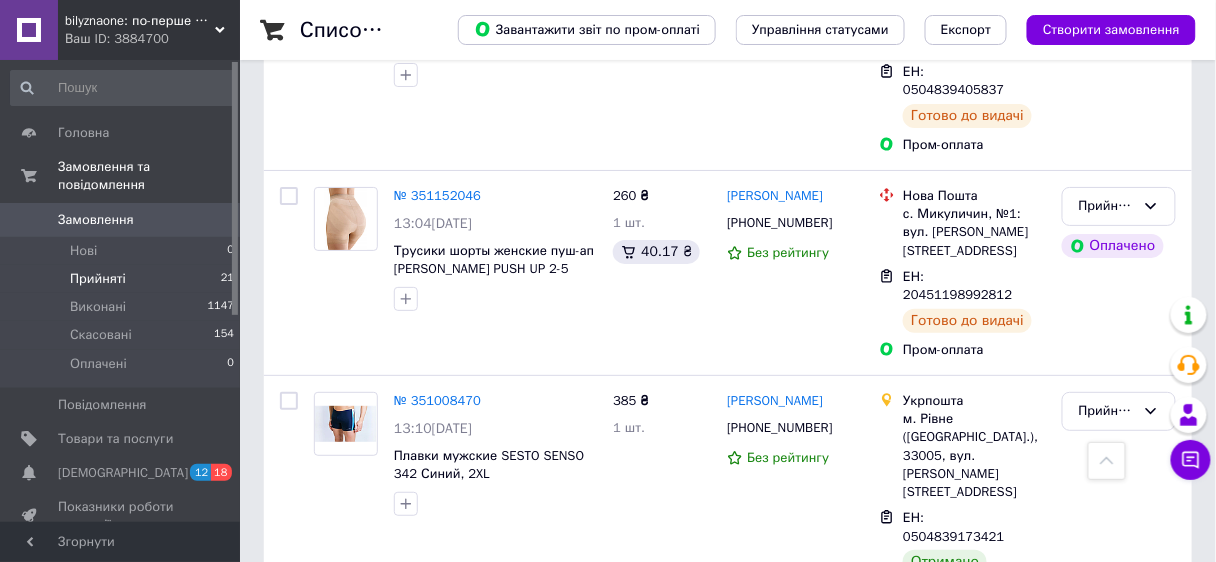 scroll, scrollTop: 3920, scrollLeft: 0, axis: vertical 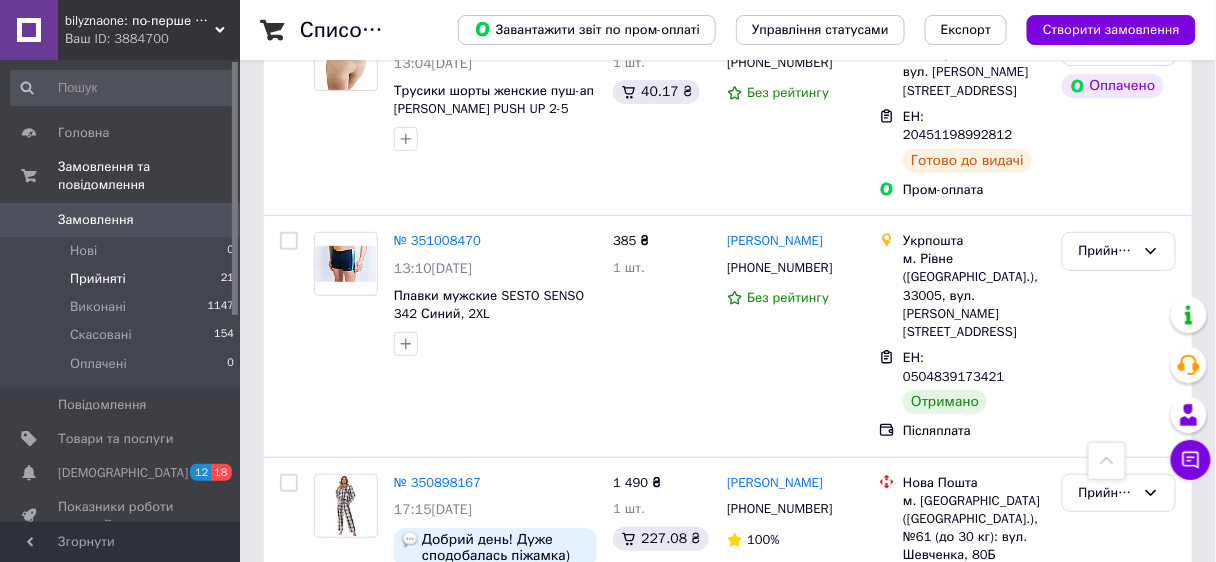click on "Наступна" at bounding box center [405, 1169] 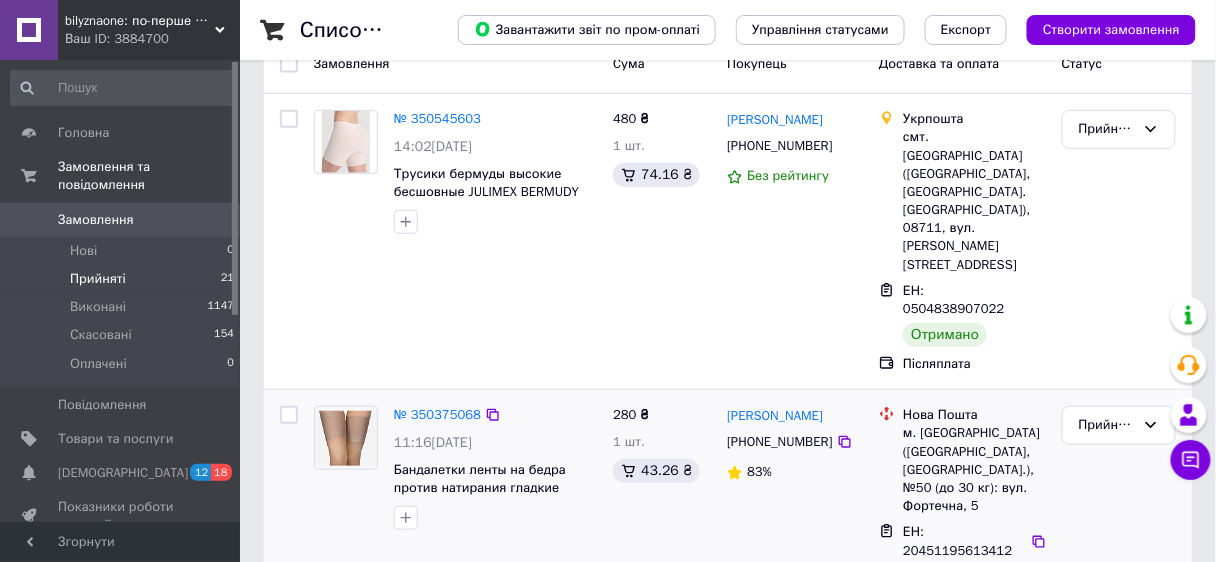scroll, scrollTop: 155, scrollLeft: 0, axis: vertical 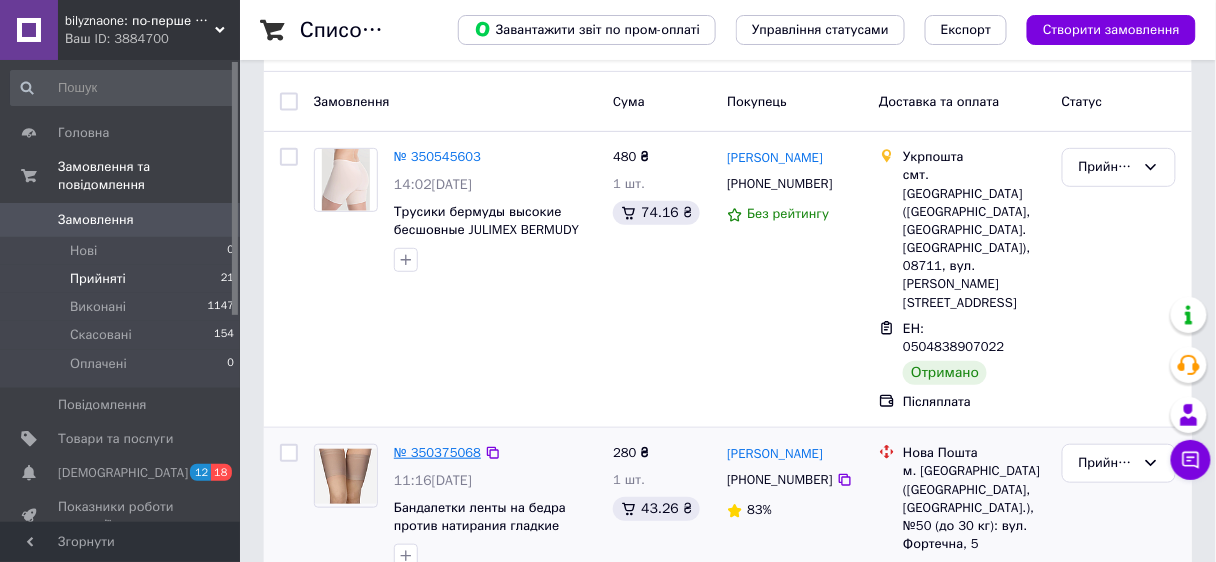 click on "№ 350375068" at bounding box center (437, 452) 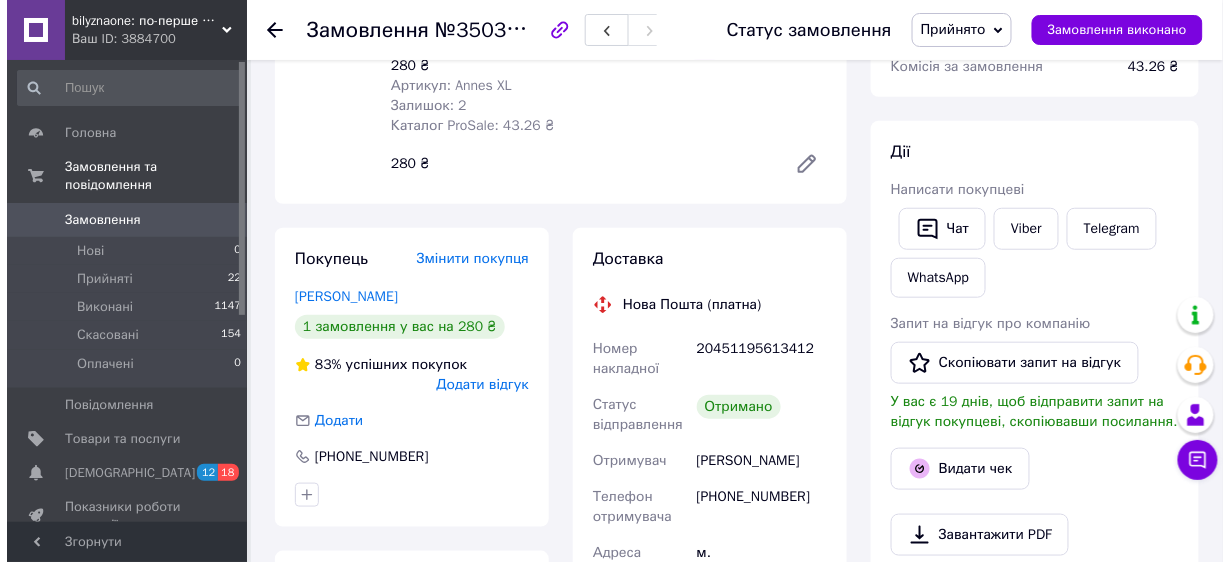 scroll, scrollTop: 240, scrollLeft: 0, axis: vertical 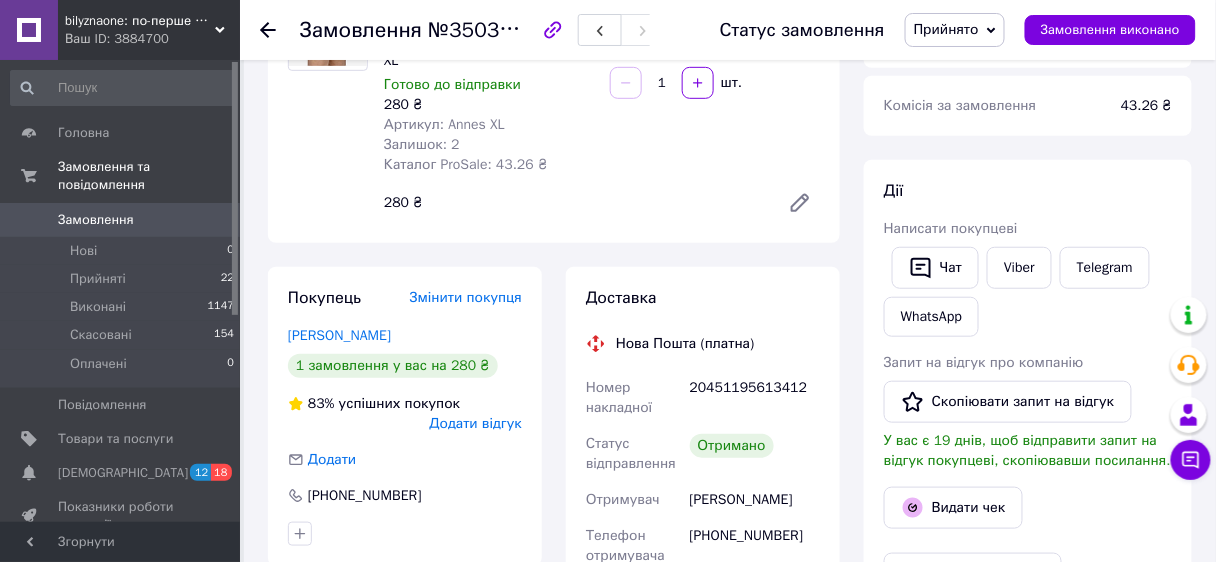 click on "Додати відгук" at bounding box center [476, 423] 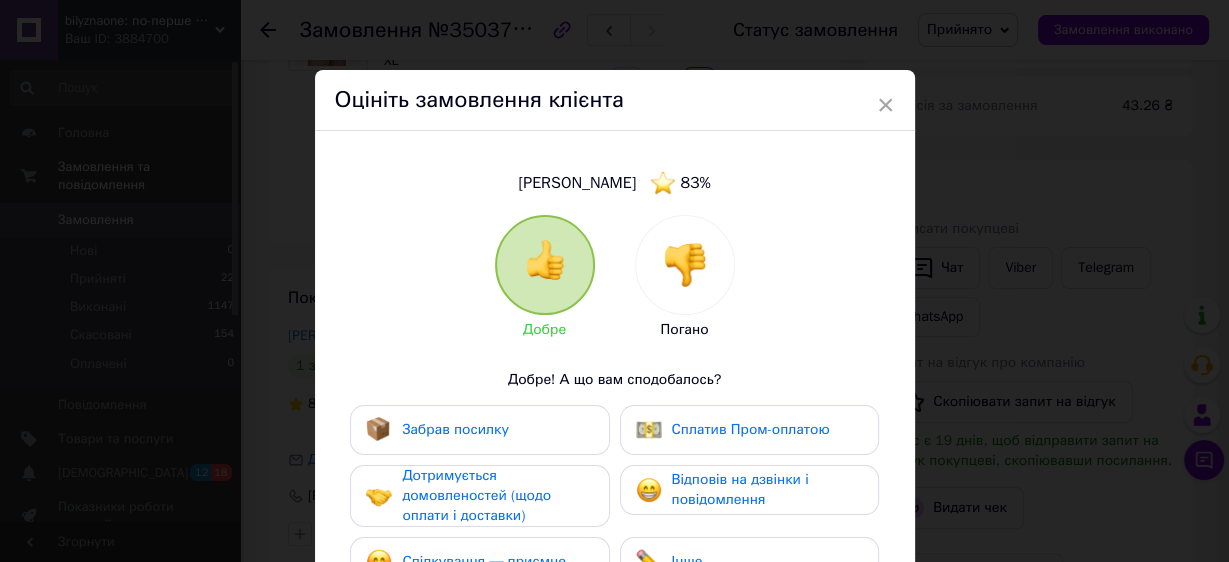 scroll, scrollTop: 80, scrollLeft: 0, axis: vertical 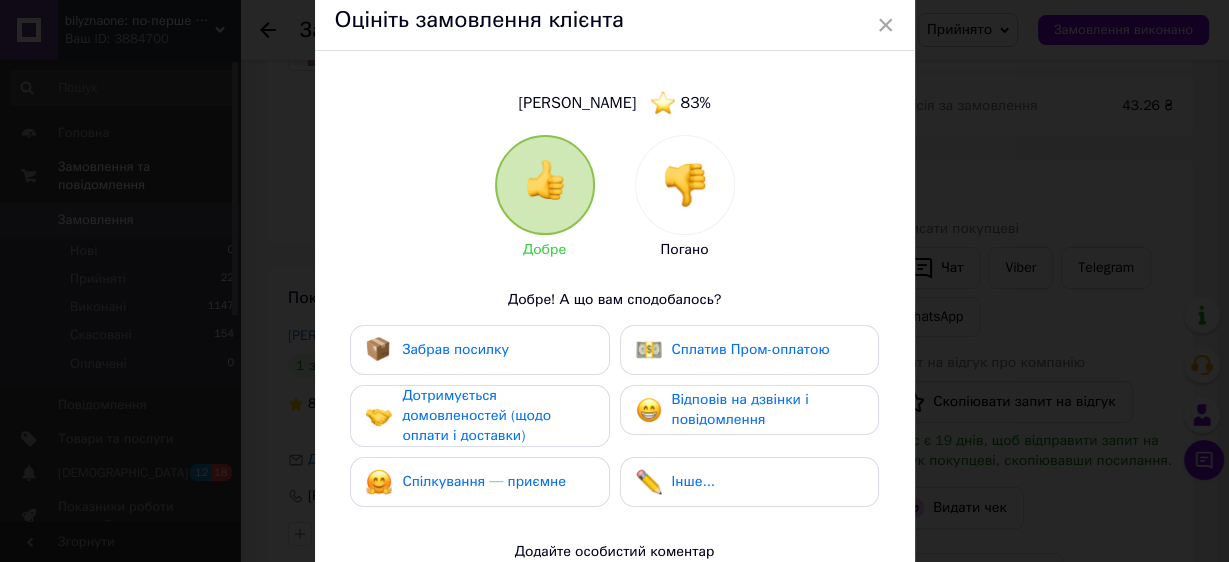click on "Відповів на дзвінки і повідомлення" at bounding box center (740, 409) 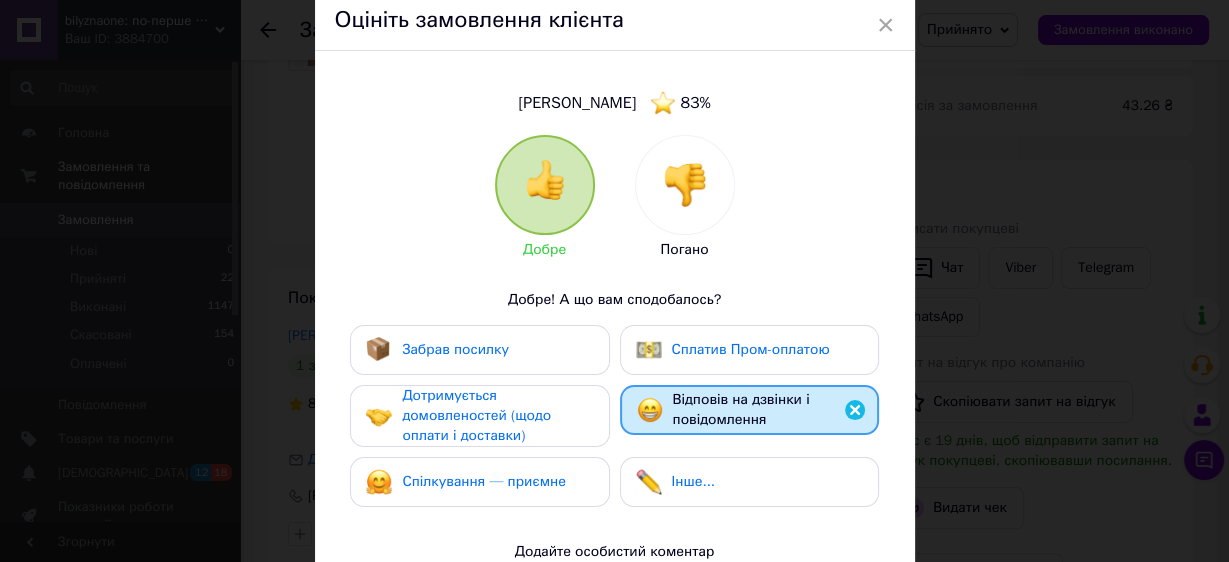 click on "Дотримується домовленостей (щодо оплати і доставки)" at bounding box center [476, 415] 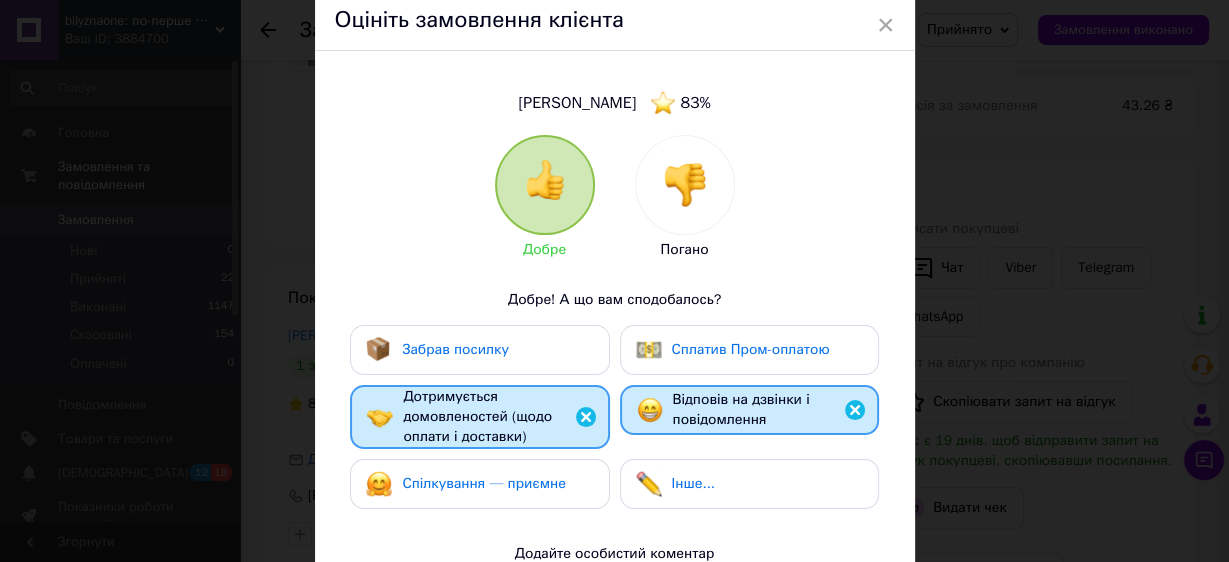 click on "Спілкування — приємне" at bounding box center (466, 484) 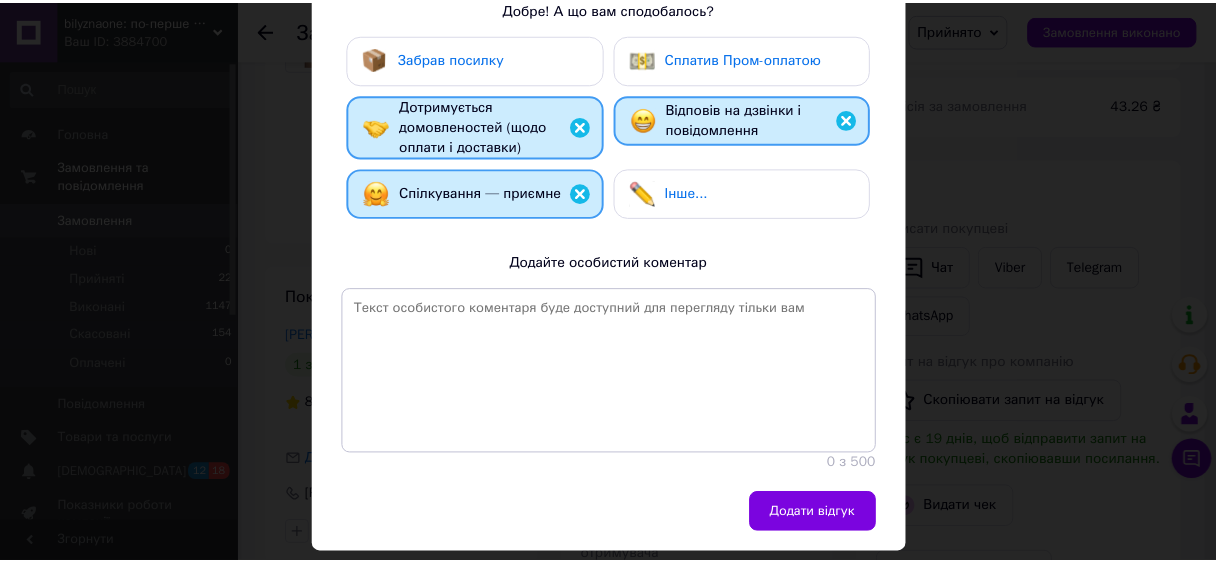 scroll, scrollTop: 426, scrollLeft: 0, axis: vertical 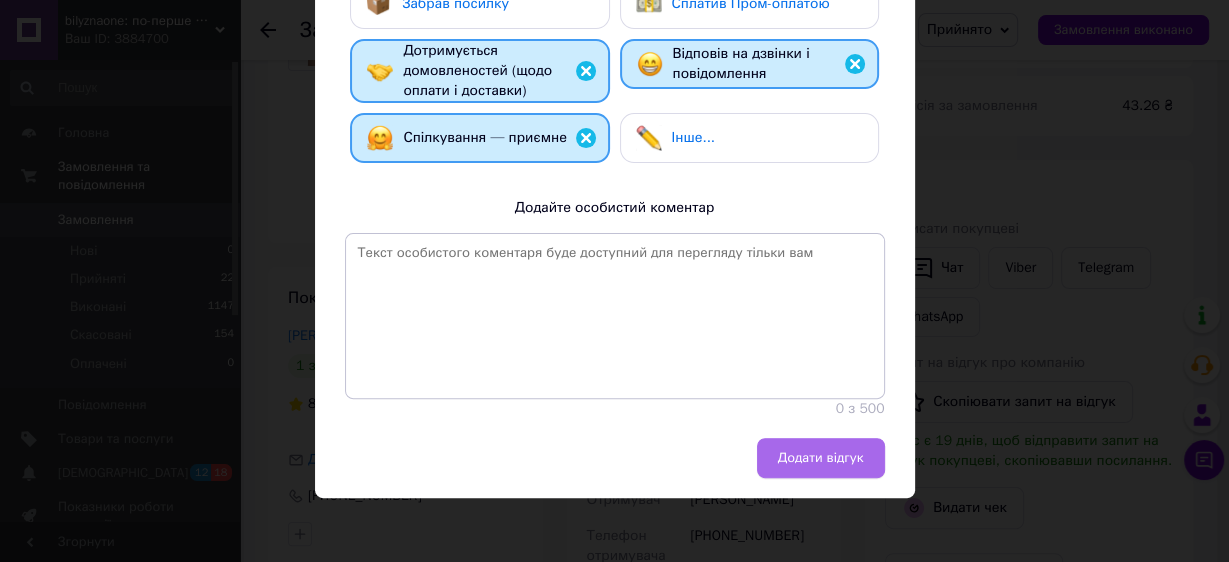 click on "Додати відгук" at bounding box center [821, 458] 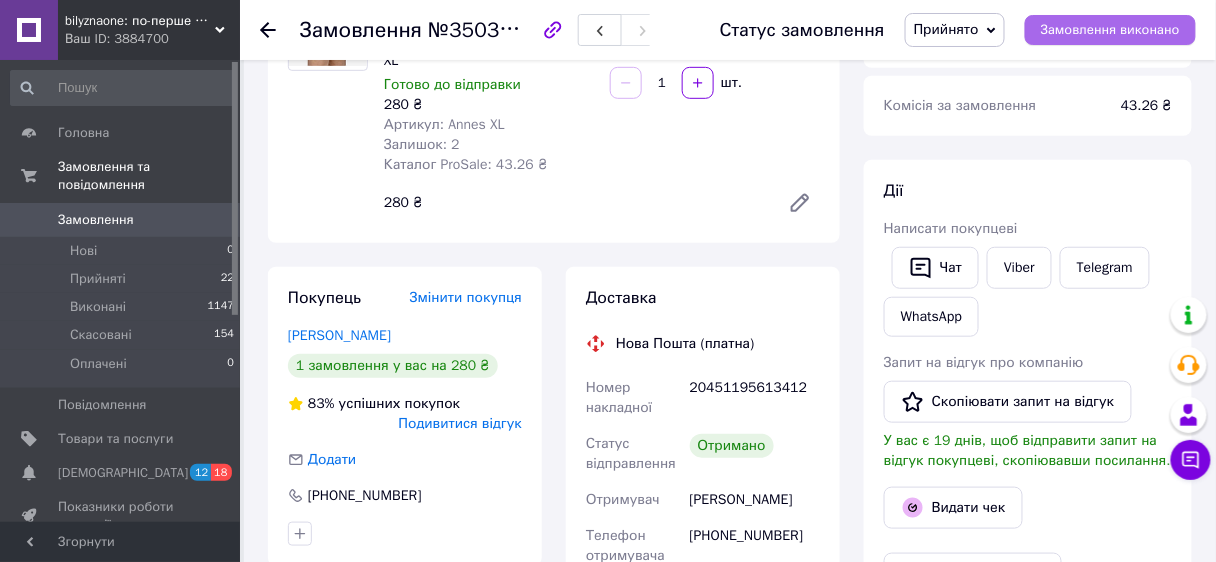 click on "Замовлення виконано" at bounding box center [1110, 30] 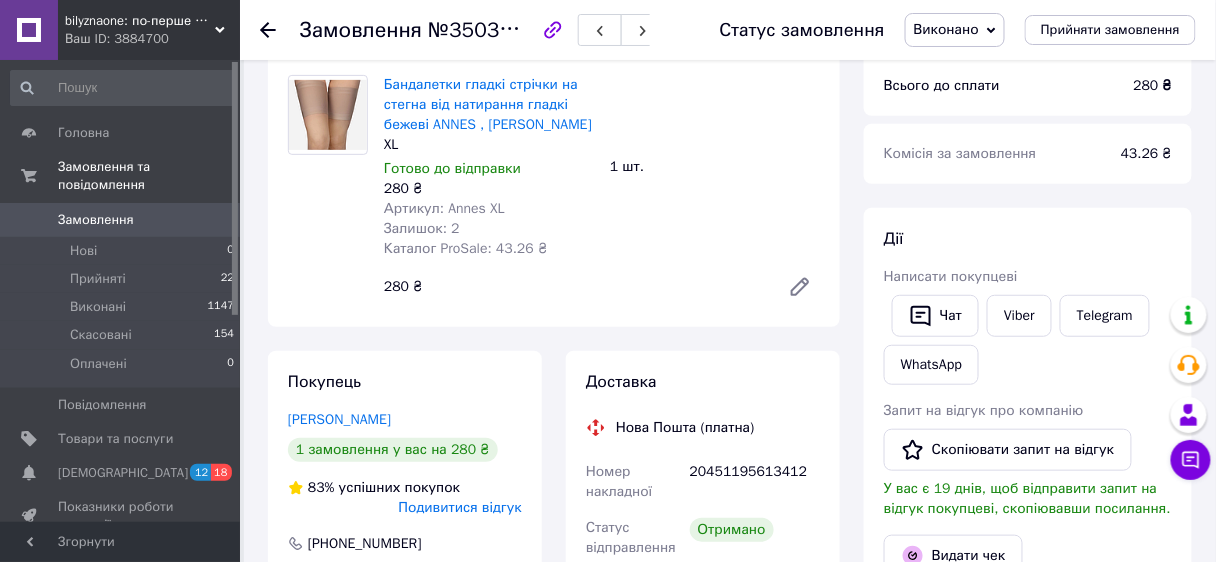 scroll, scrollTop: 160, scrollLeft: 0, axis: vertical 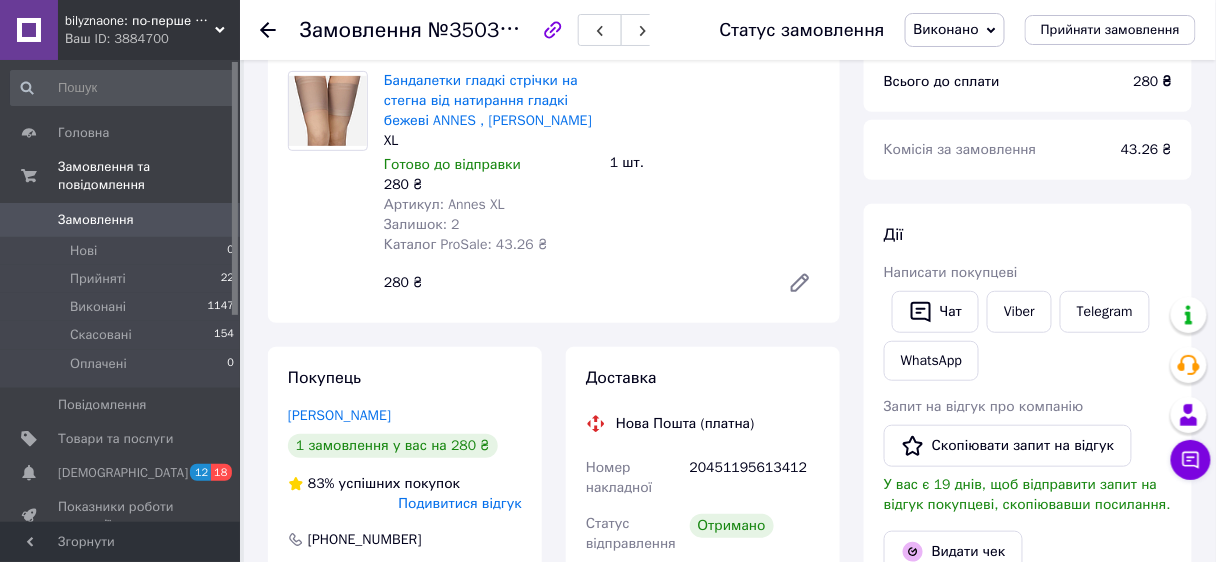 click 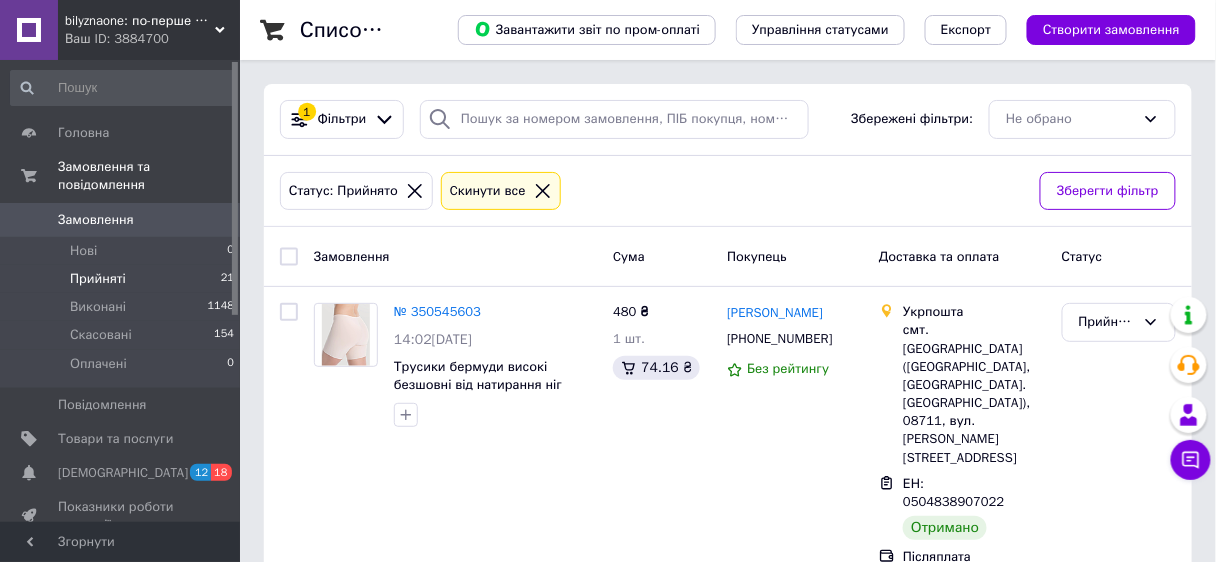 scroll, scrollTop: 12, scrollLeft: 0, axis: vertical 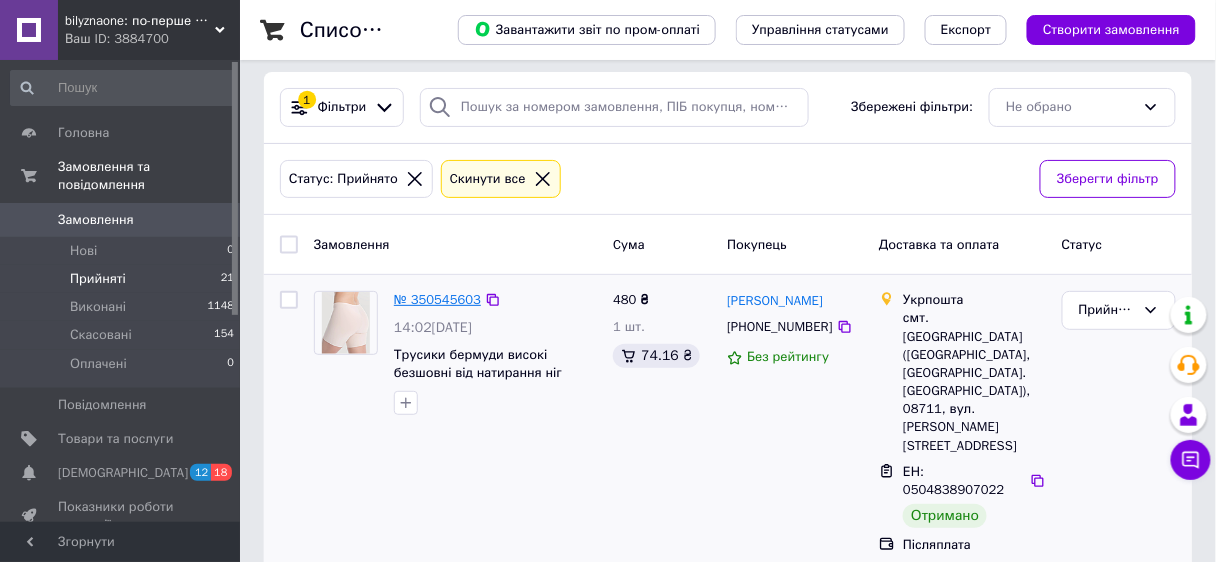 click on "№ 350545603" at bounding box center (437, 299) 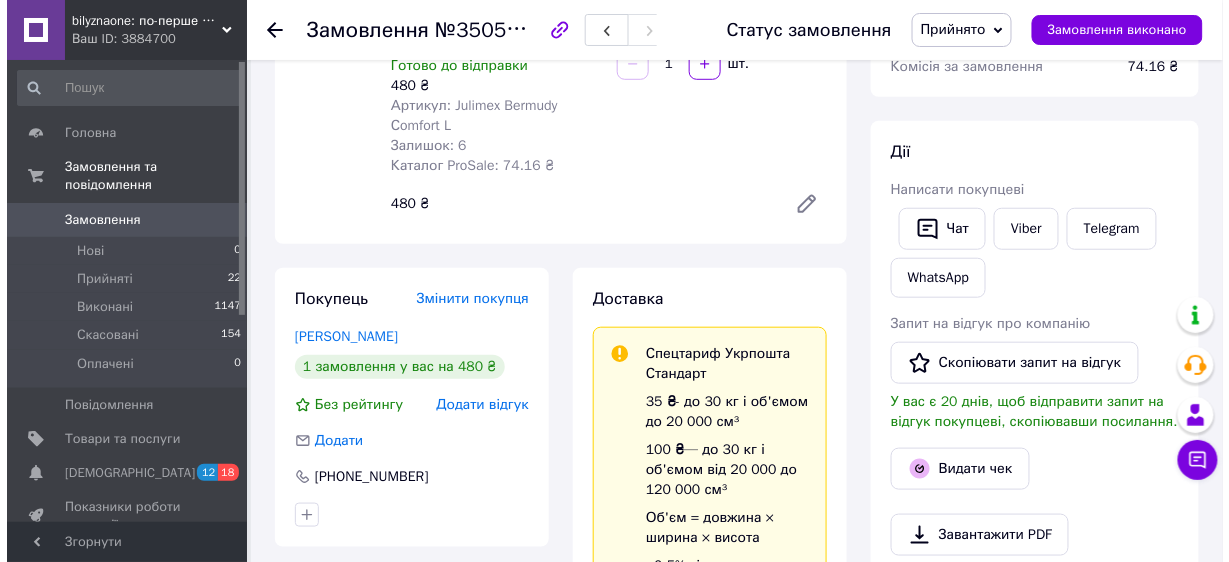 scroll, scrollTop: 412, scrollLeft: 0, axis: vertical 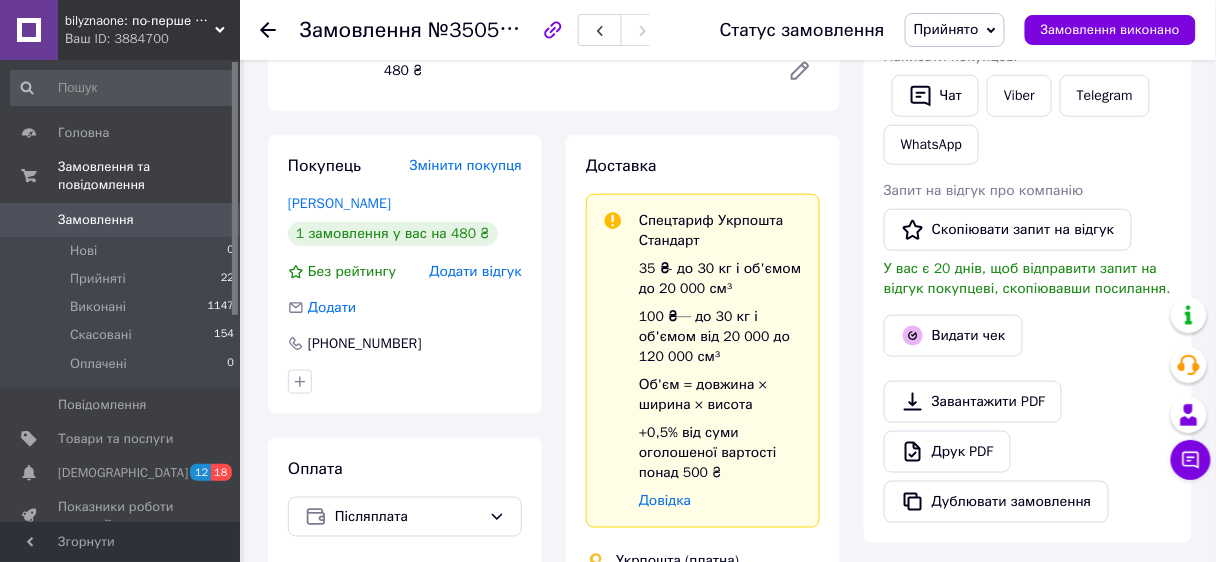 click on "Додати відгук" at bounding box center [476, 271] 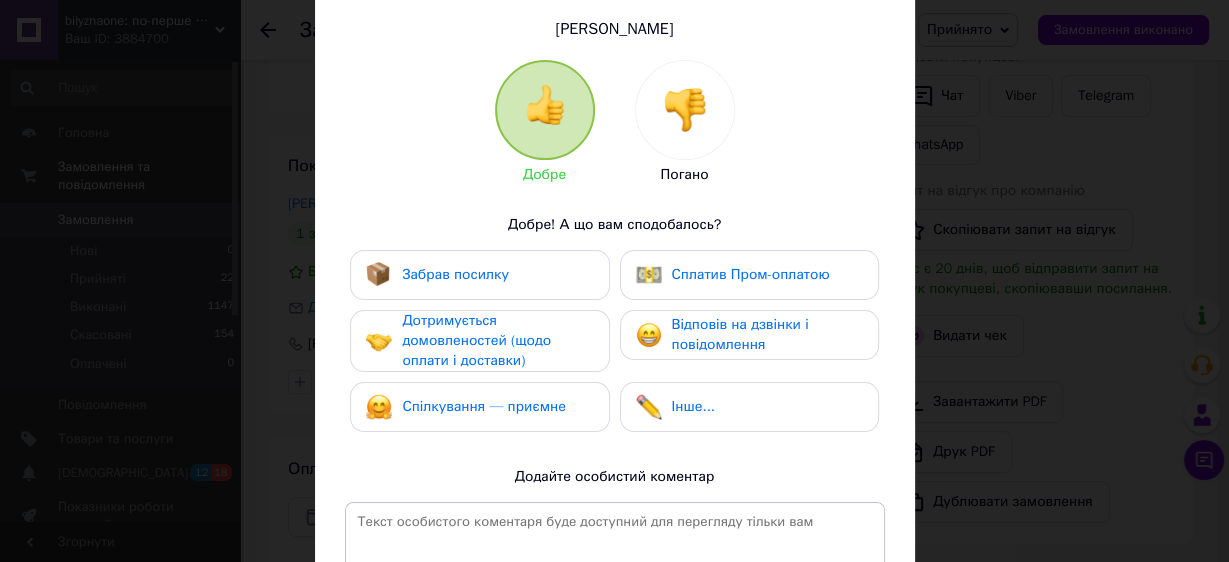 scroll, scrollTop: 160, scrollLeft: 0, axis: vertical 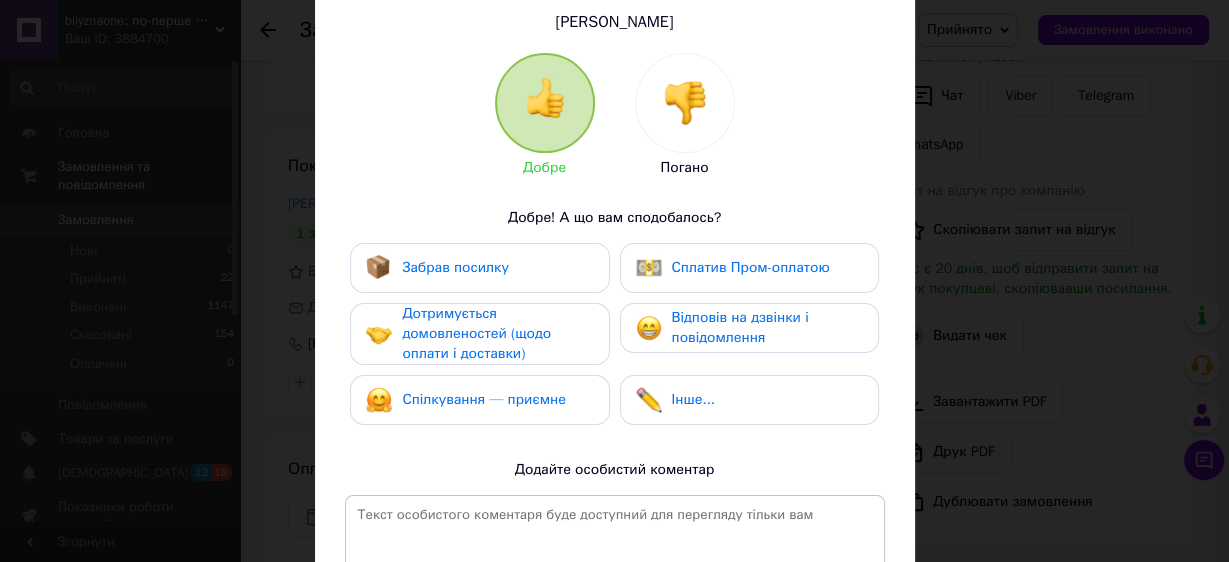 drag, startPoint x: 776, startPoint y: 317, endPoint x: 760, endPoint y: 319, distance: 16.124516 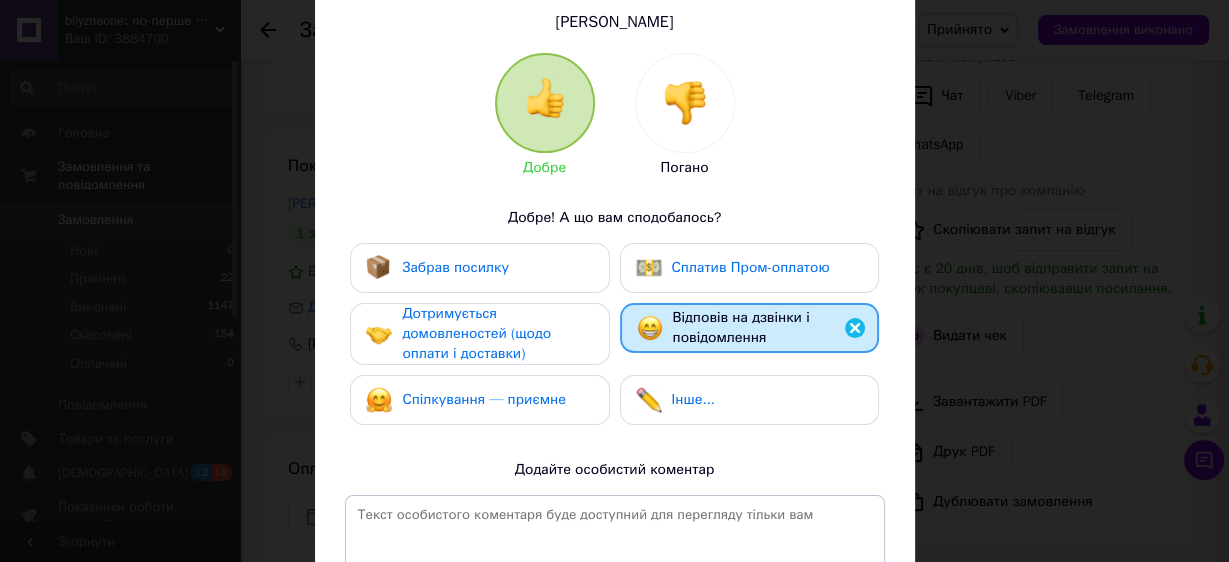 click on "Дотримується домовленостей (щодо оплати і доставки)" at bounding box center [476, 333] 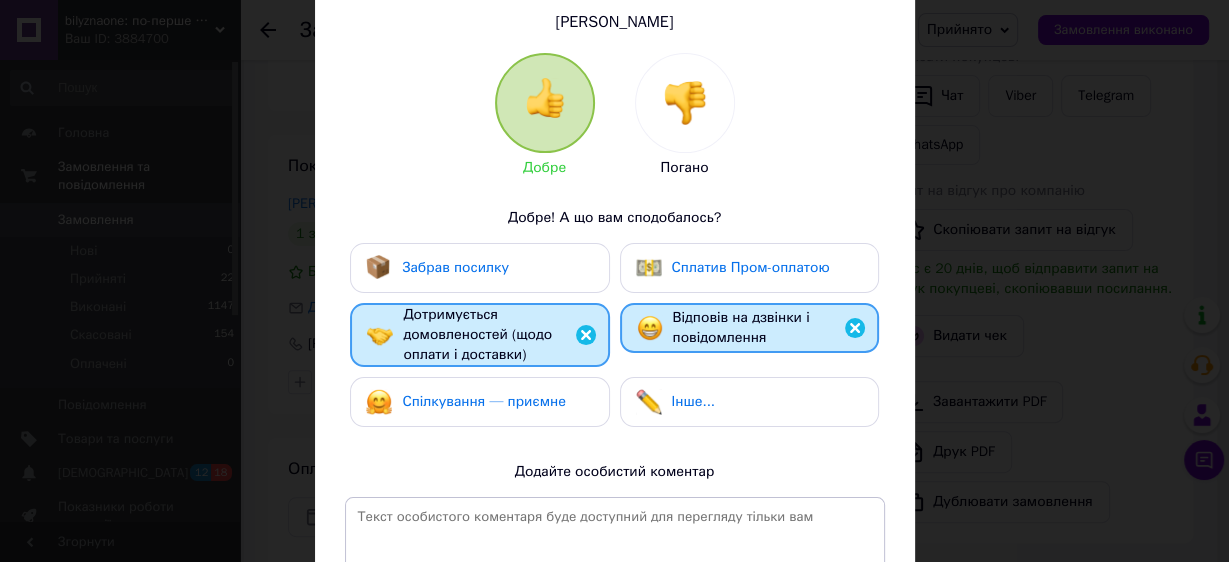 click on "Спілкування — приємне" at bounding box center (484, 401) 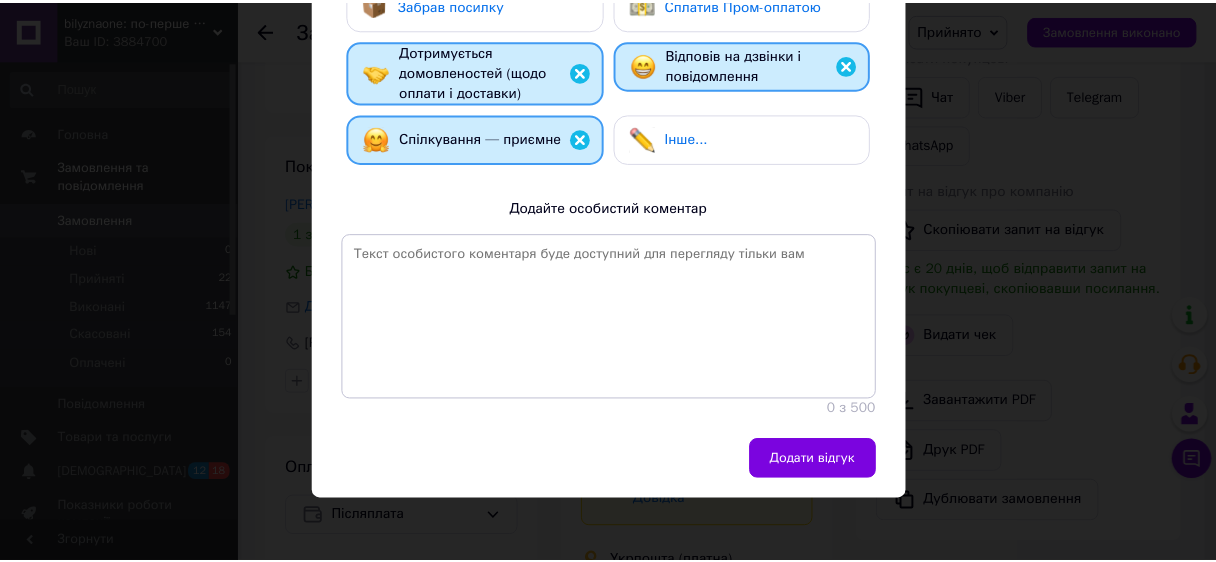 scroll, scrollTop: 424, scrollLeft: 0, axis: vertical 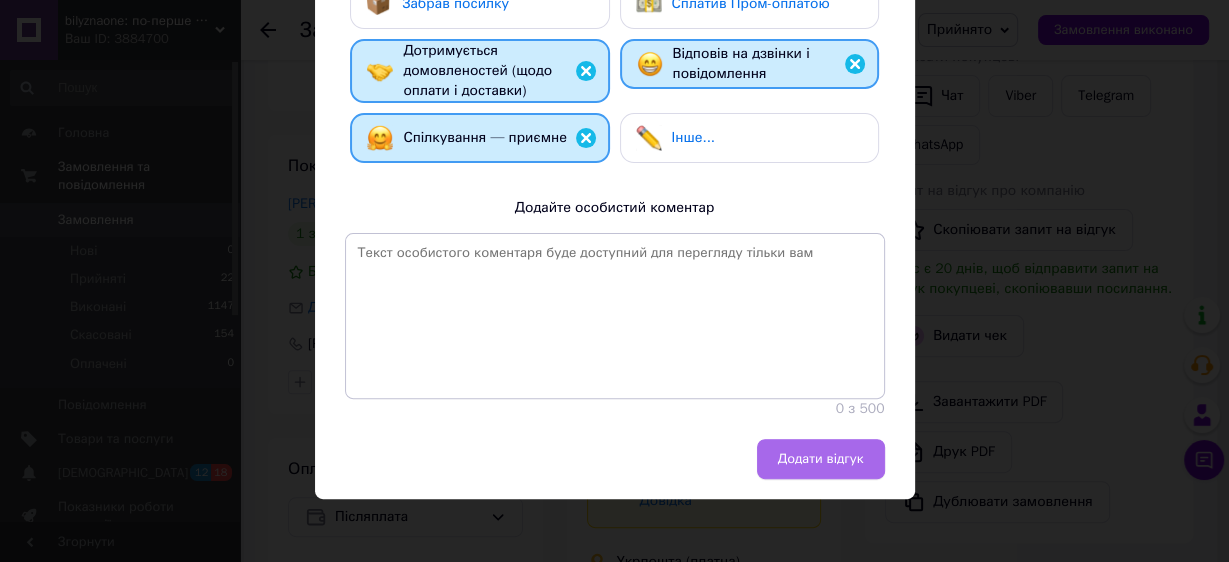click on "Додати відгук" at bounding box center (821, 459) 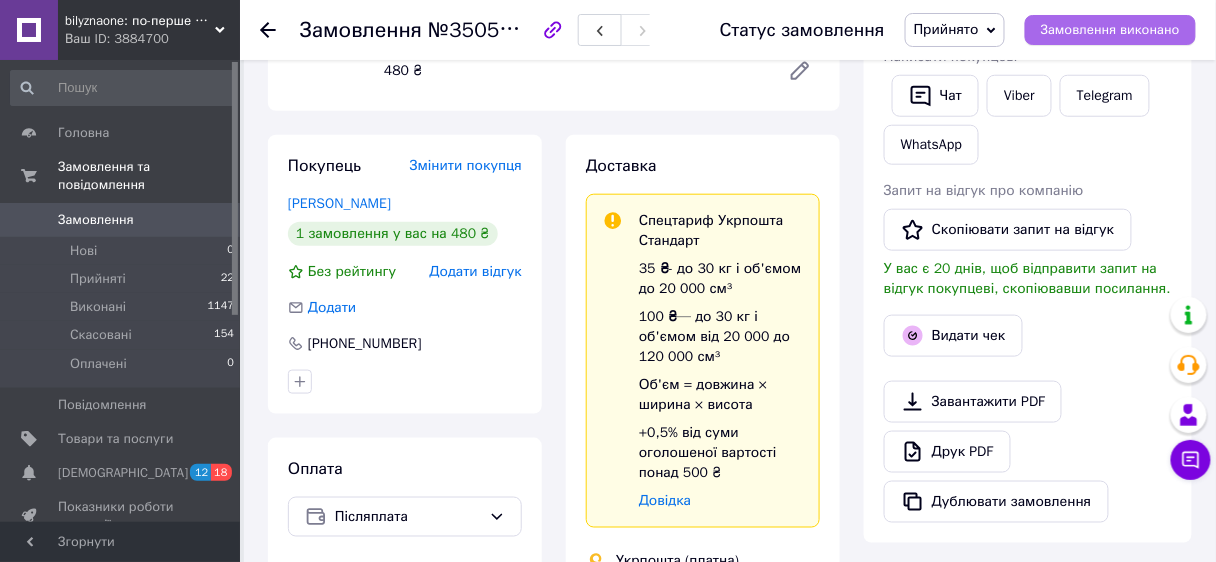 click on "Замовлення виконано" at bounding box center (1110, 30) 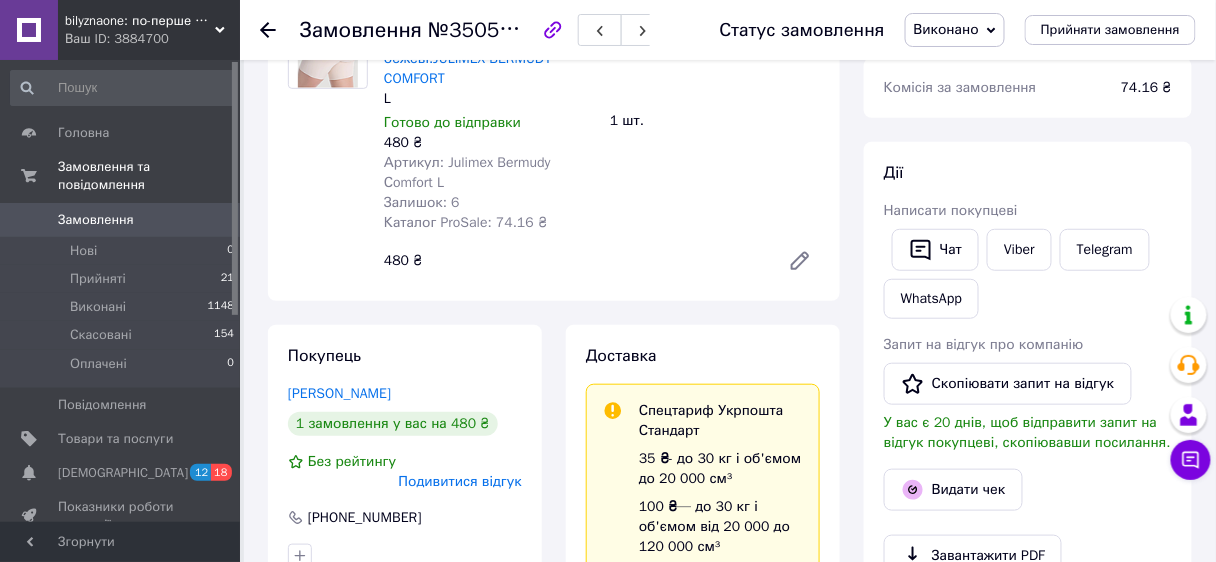 scroll, scrollTop: 240, scrollLeft: 0, axis: vertical 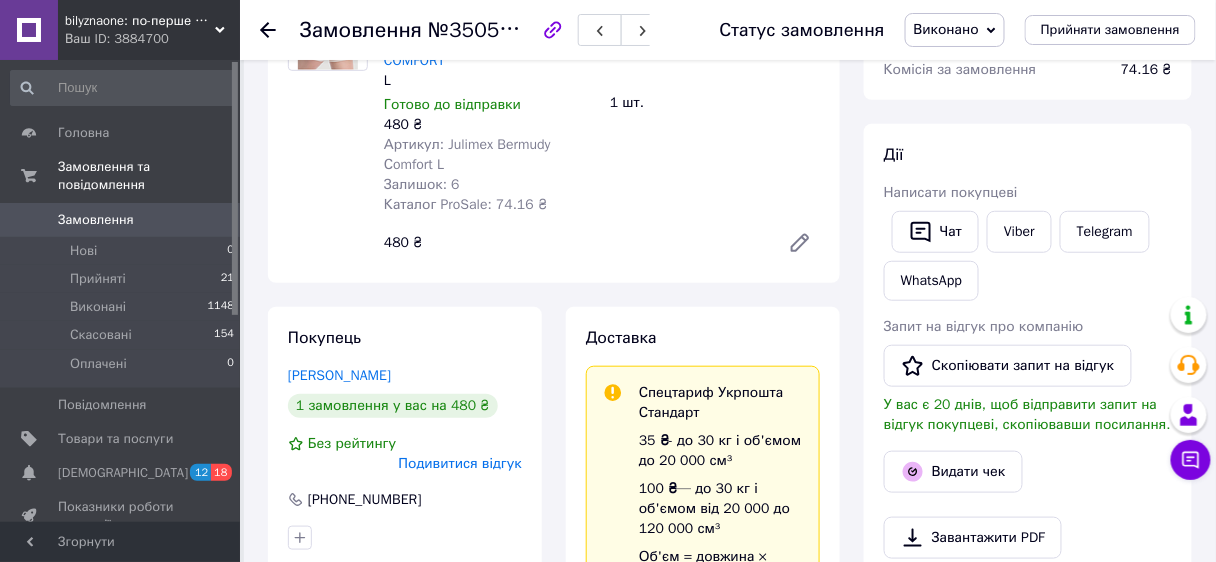 click 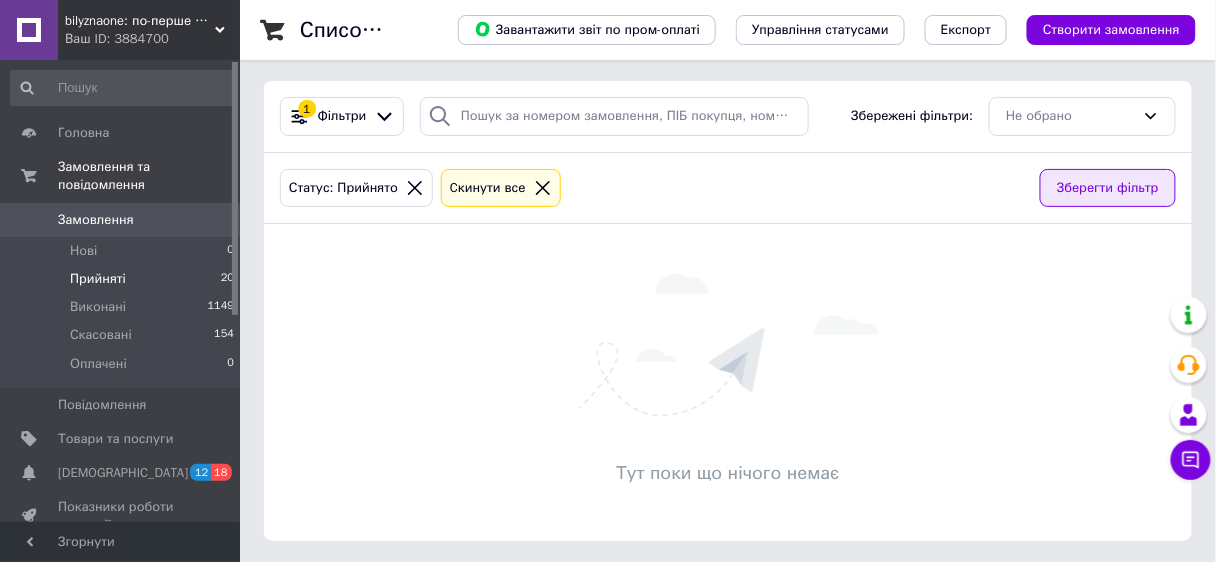 scroll, scrollTop: 3, scrollLeft: 0, axis: vertical 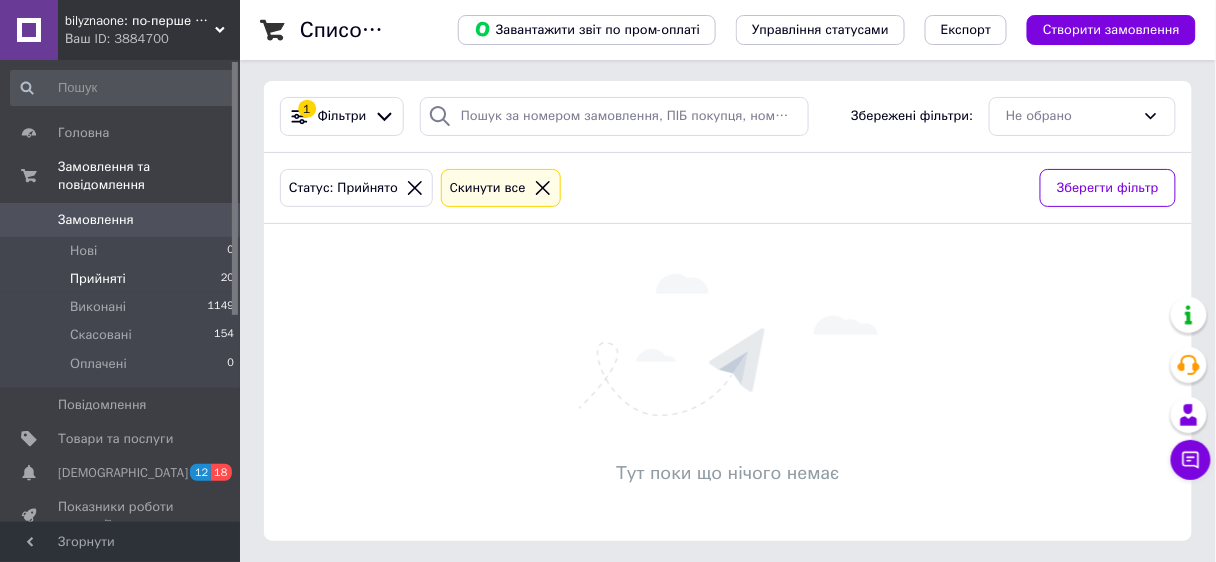 click on "Прийняті" at bounding box center [98, 279] 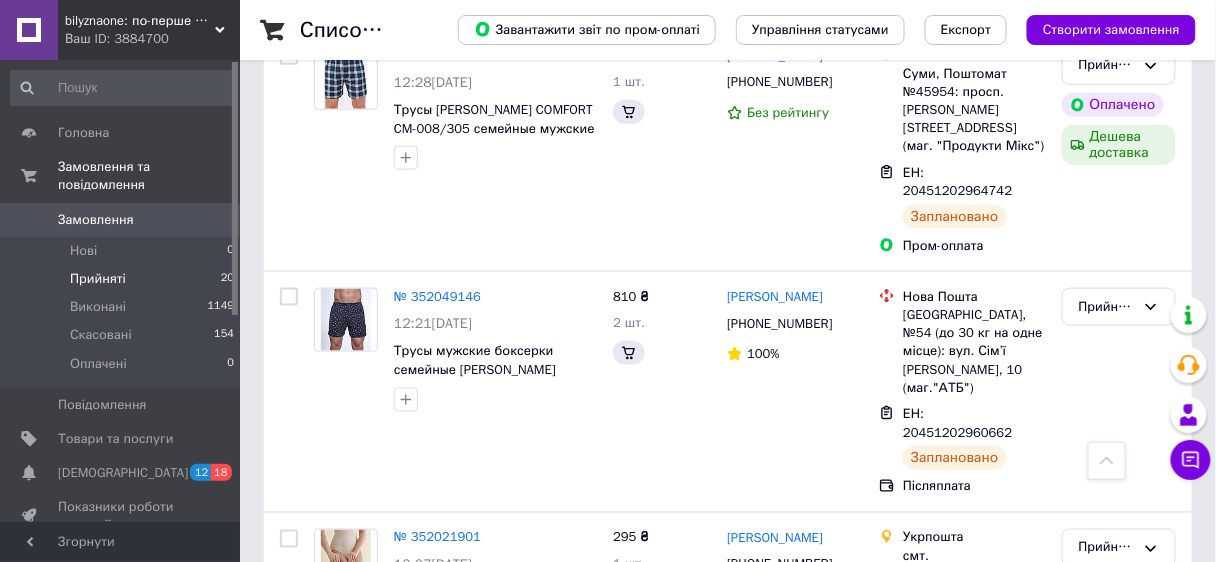 scroll, scrollTop: 0, scrollLeft: 0, axis: both 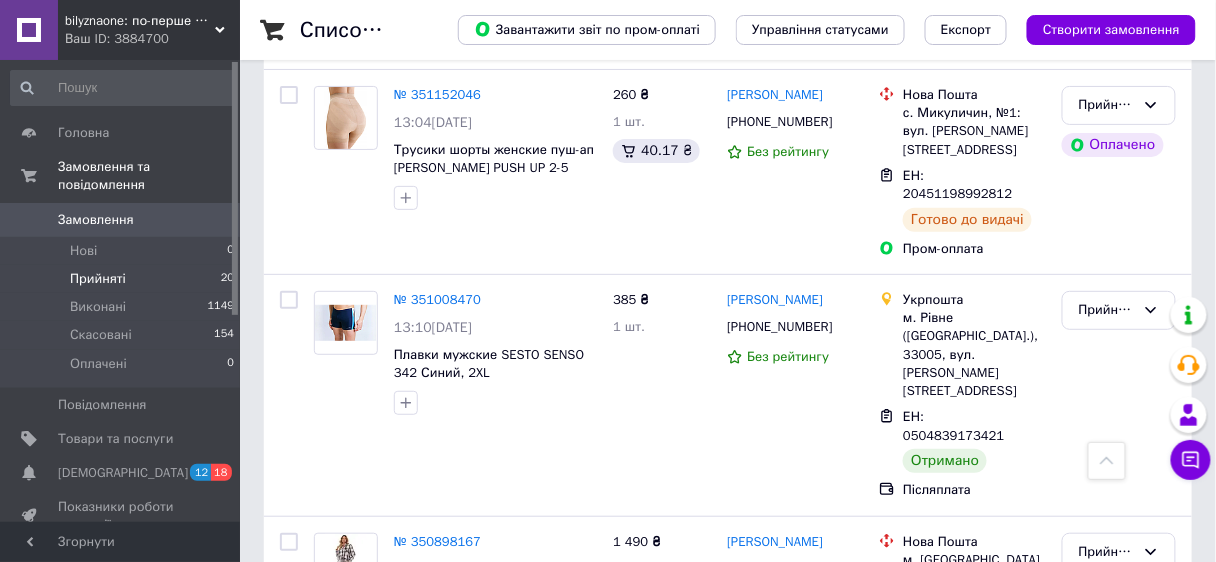 click 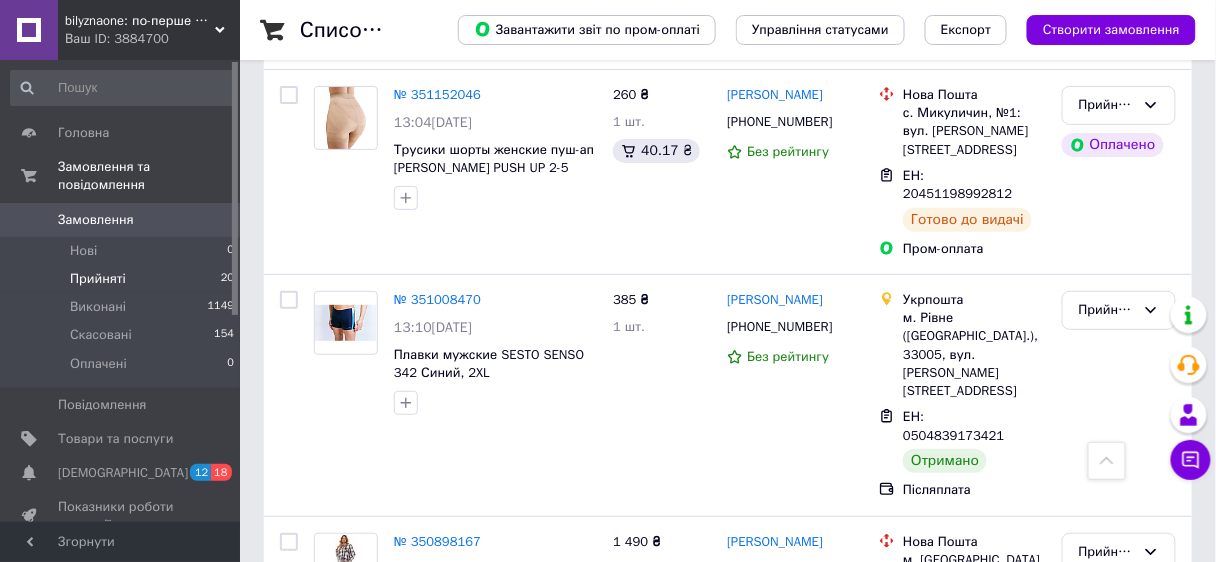 click on "Скасовано" at bounding box center [1119, 1076] 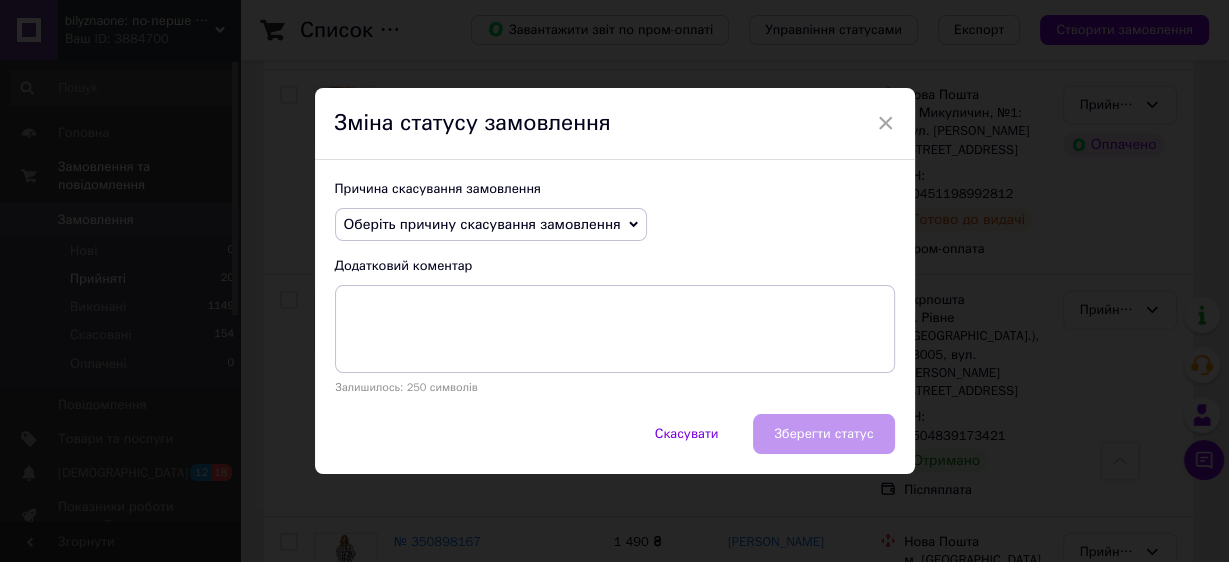 click on "Оберіть причину скасування замовлення" at bounding box center (491, 225) 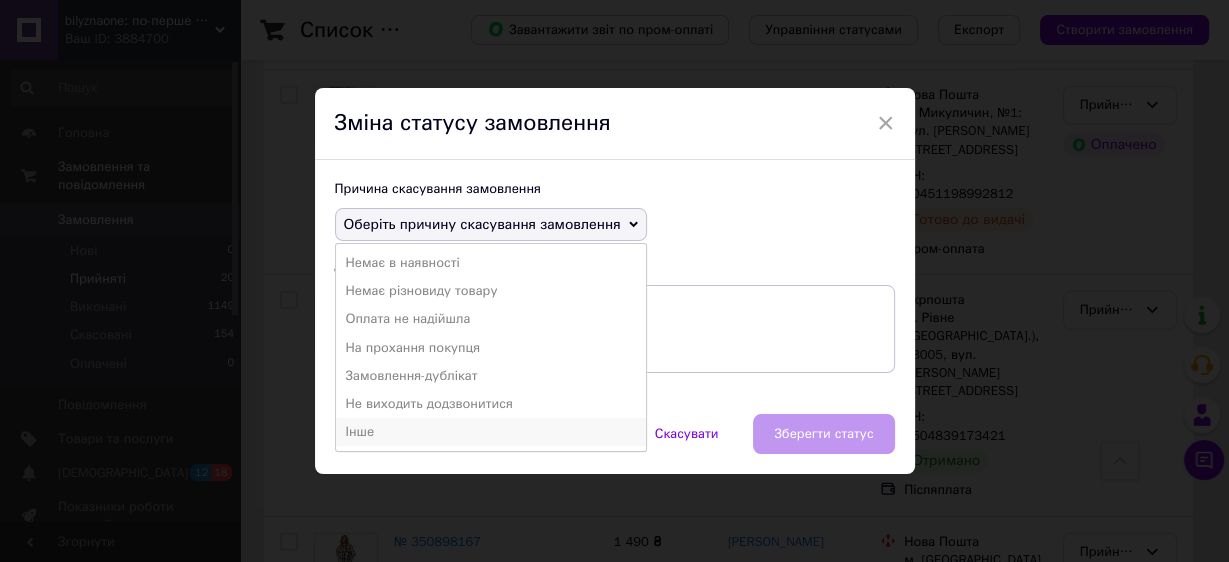 click on "Інше" at bounding box center [491, 432] 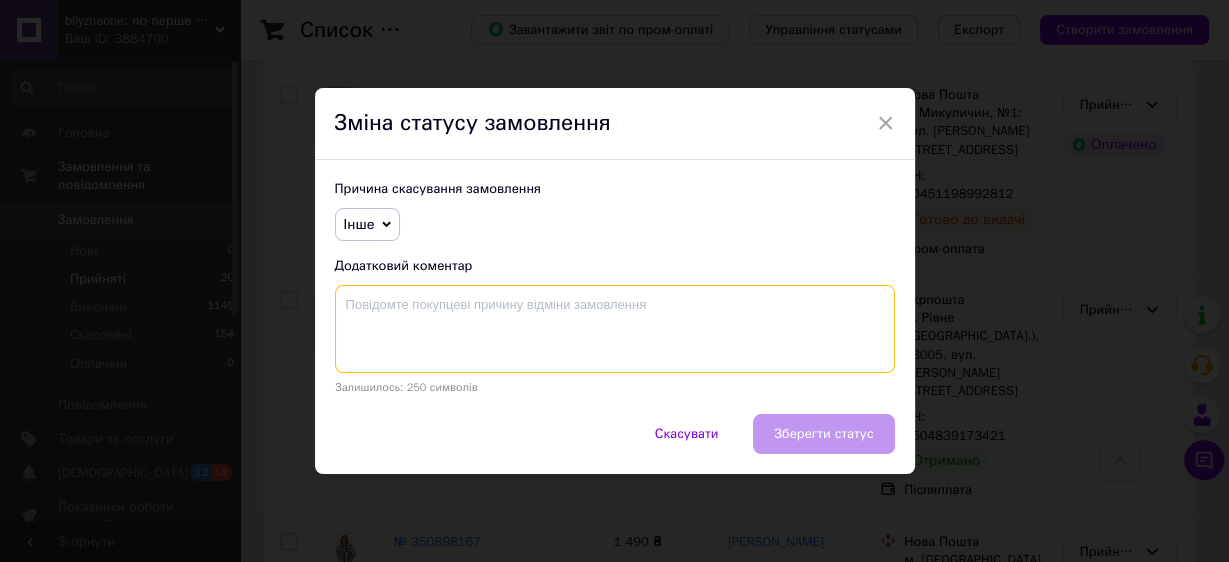 click at bounding box center [615, 329] 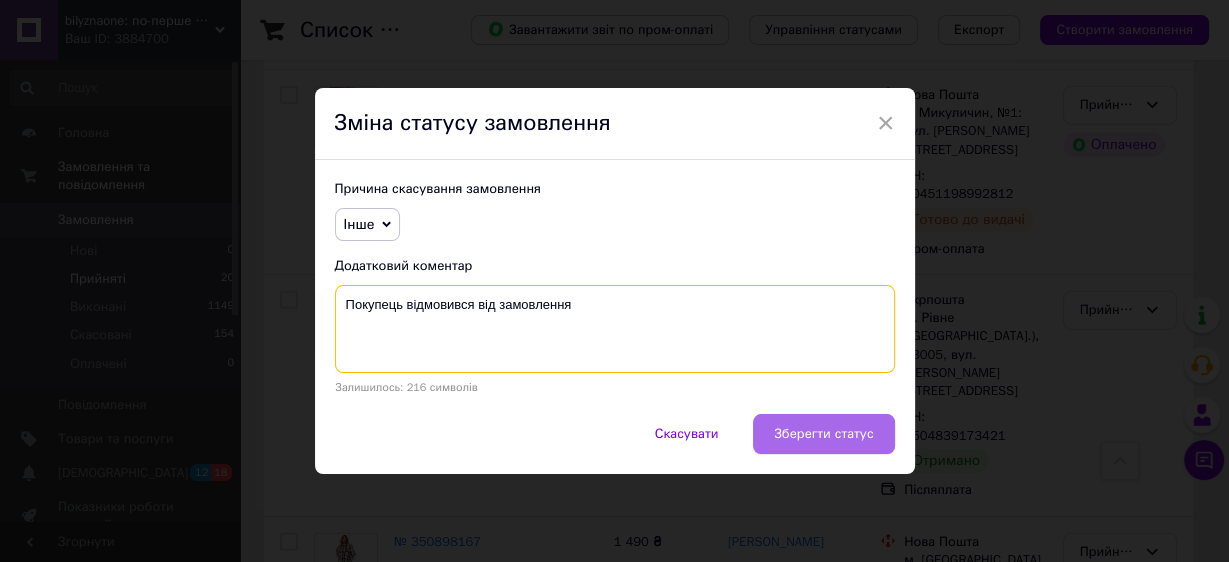 type on "Покупець відмовився від замовлення" 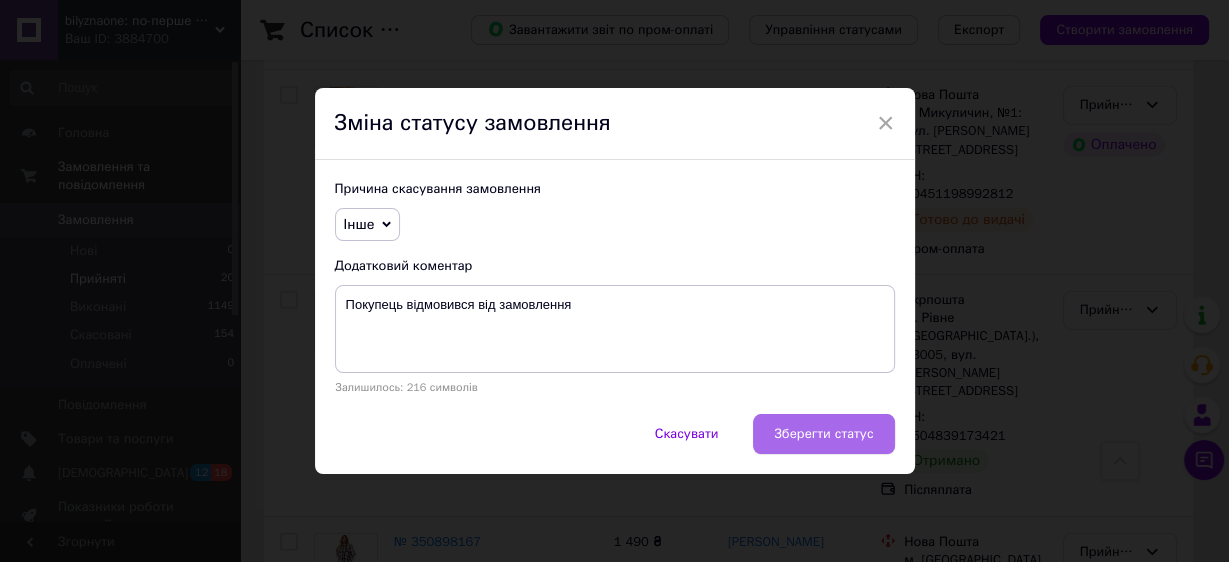 click on "Зберегти статус" at bounding box center (823, 434) 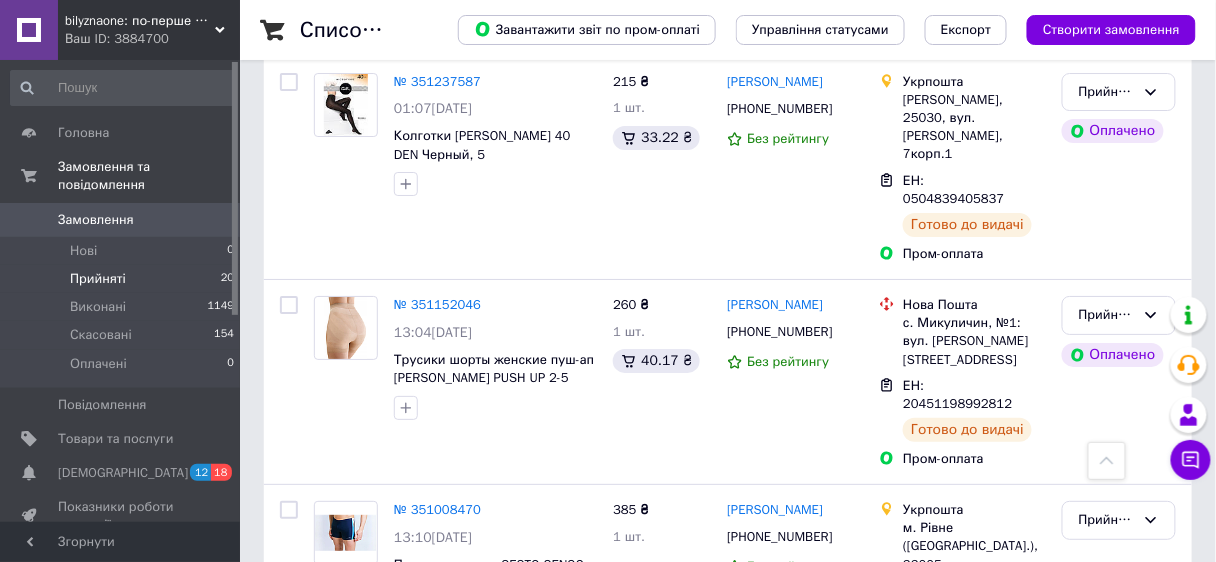 scroll, scrollTop: 3807, scrollLeft: 0, axis: vertical 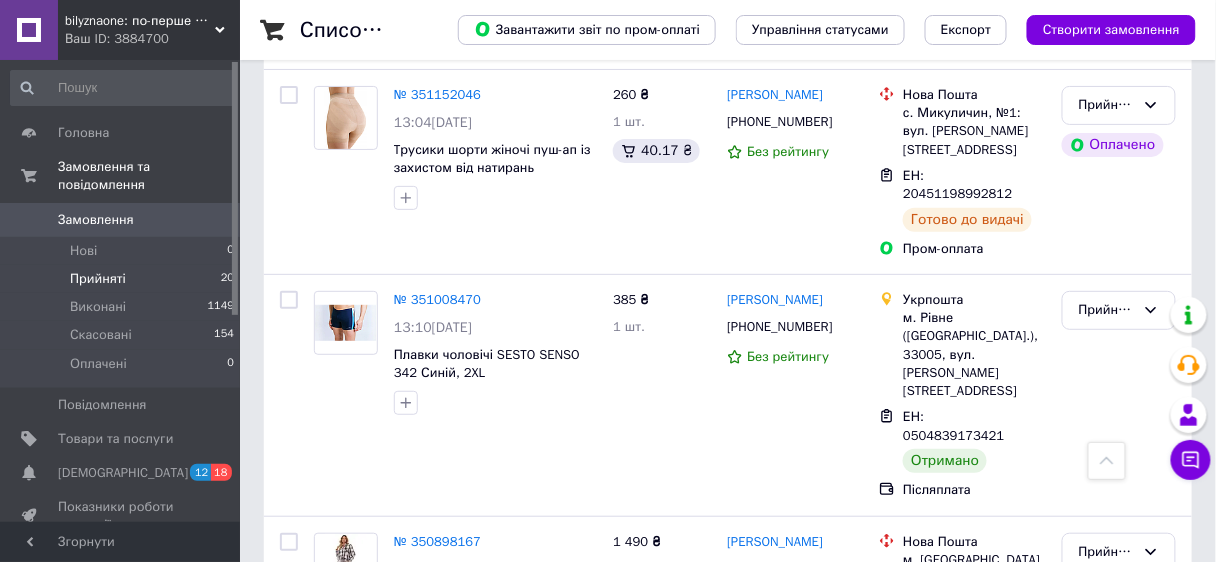 click 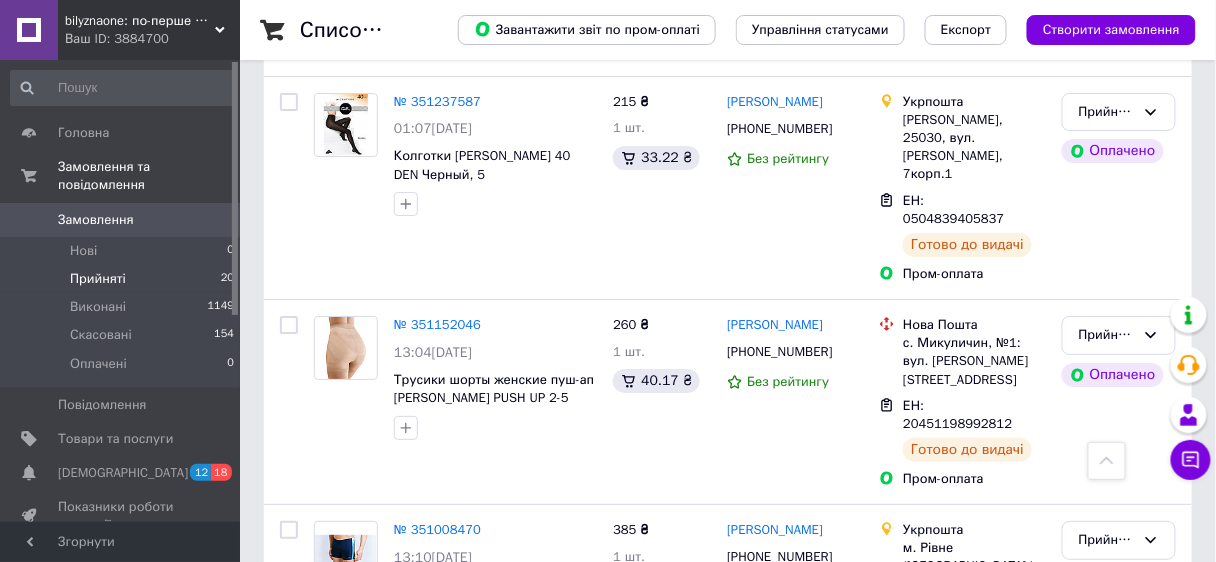 scroll, scrollTop: 3621, scrollLeft: 0, axis: vertical 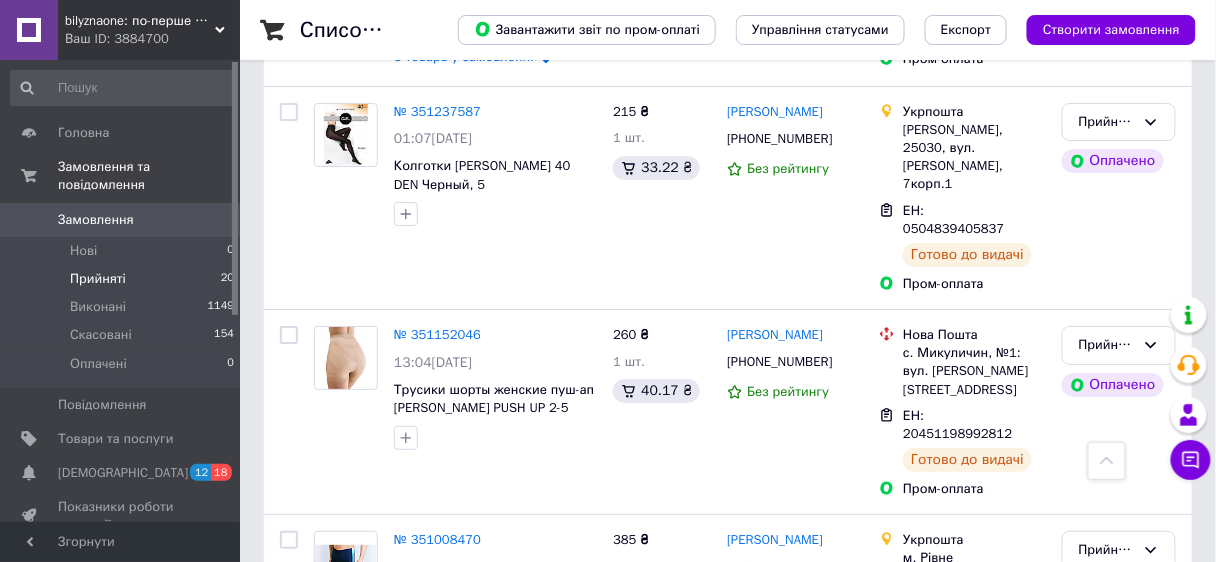 click on "№ 350898167" at bounding box center [437, 781] 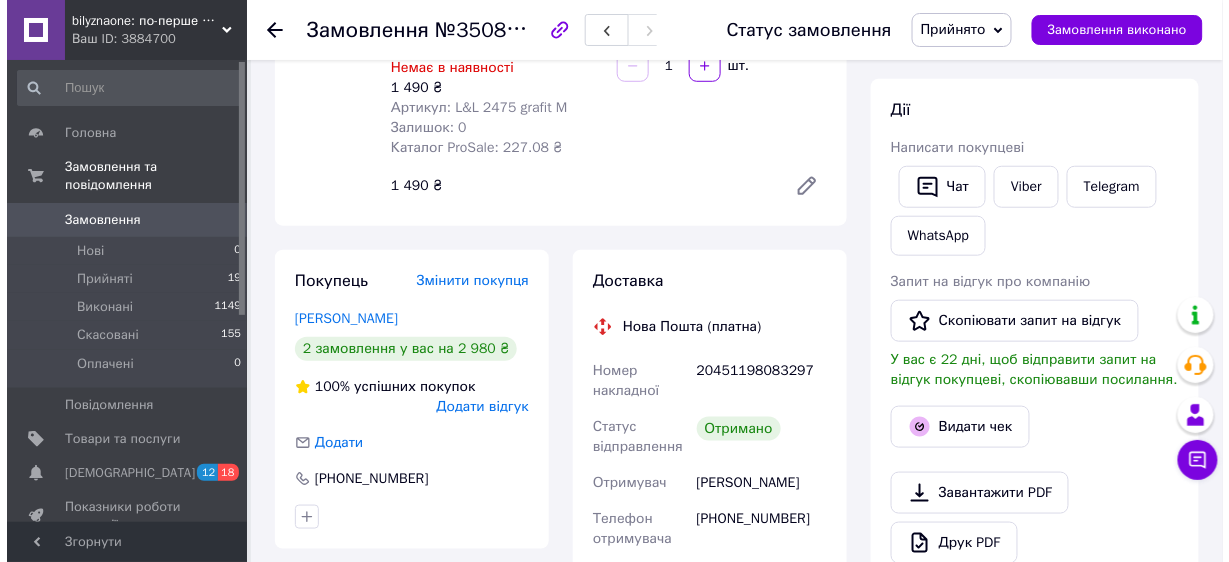 scroll, scrollTop: 480, scrollLeft: 0, axis: vertical 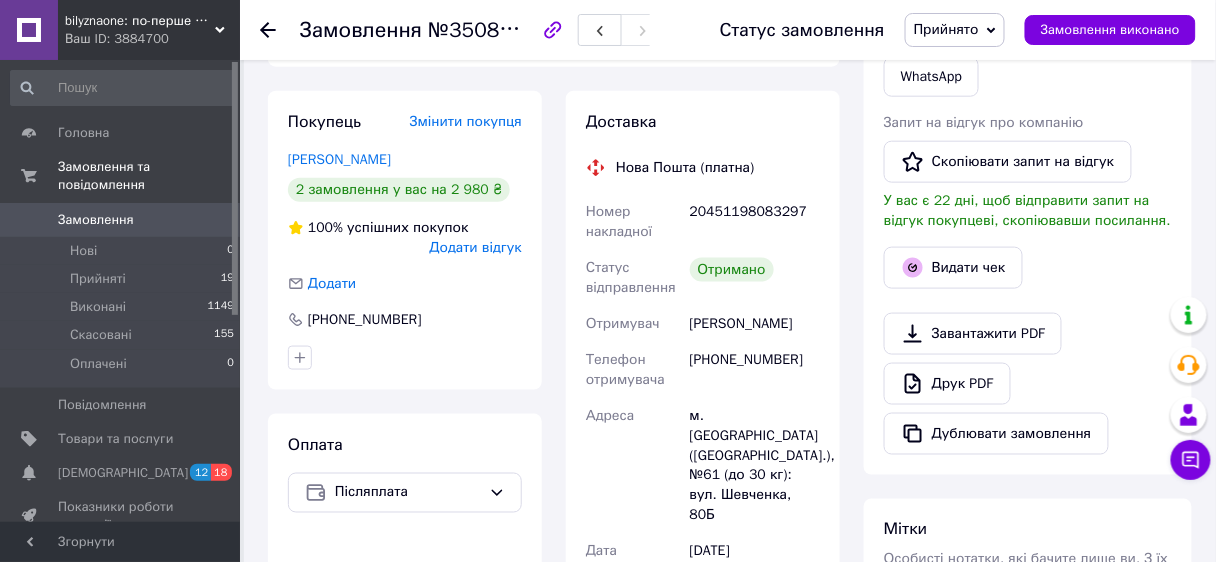 click on "Додати відгук" at bounding box center [476, 247] 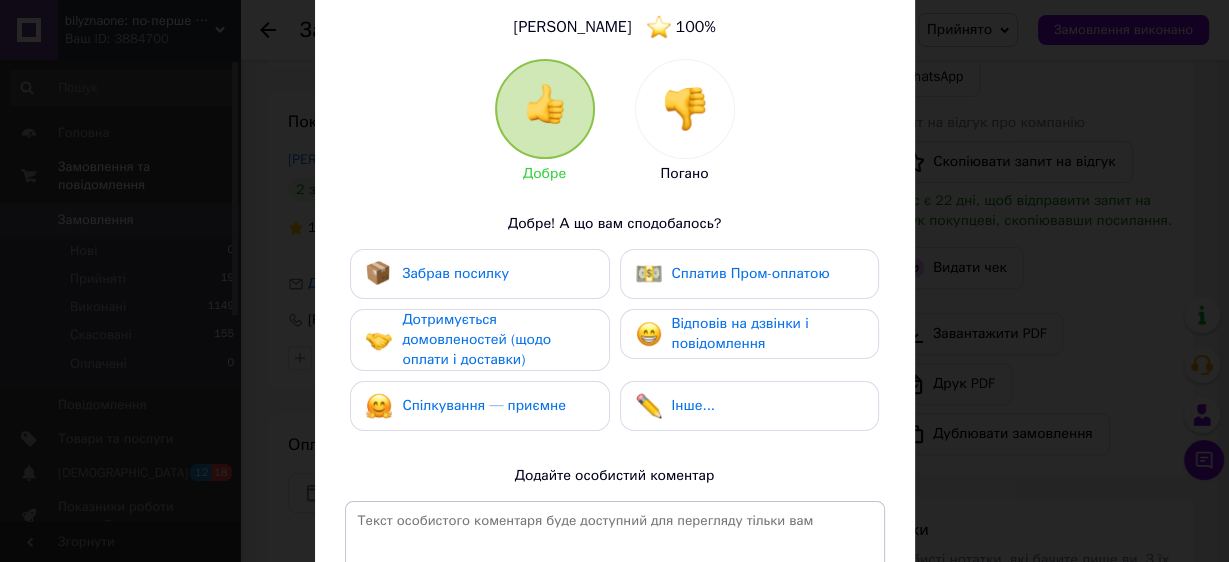 scroll, scrollTop: 160, scrollLeft: 0, axis: vertical 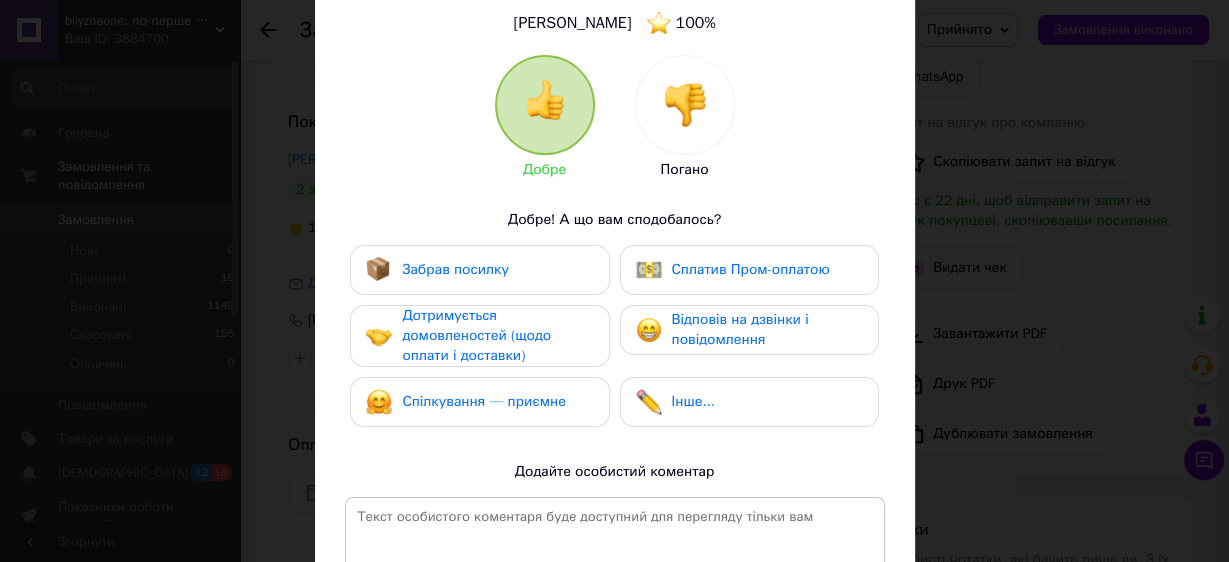 click on "Відповів на дзвінки і повідомлення" at bounding box center (740, 329) 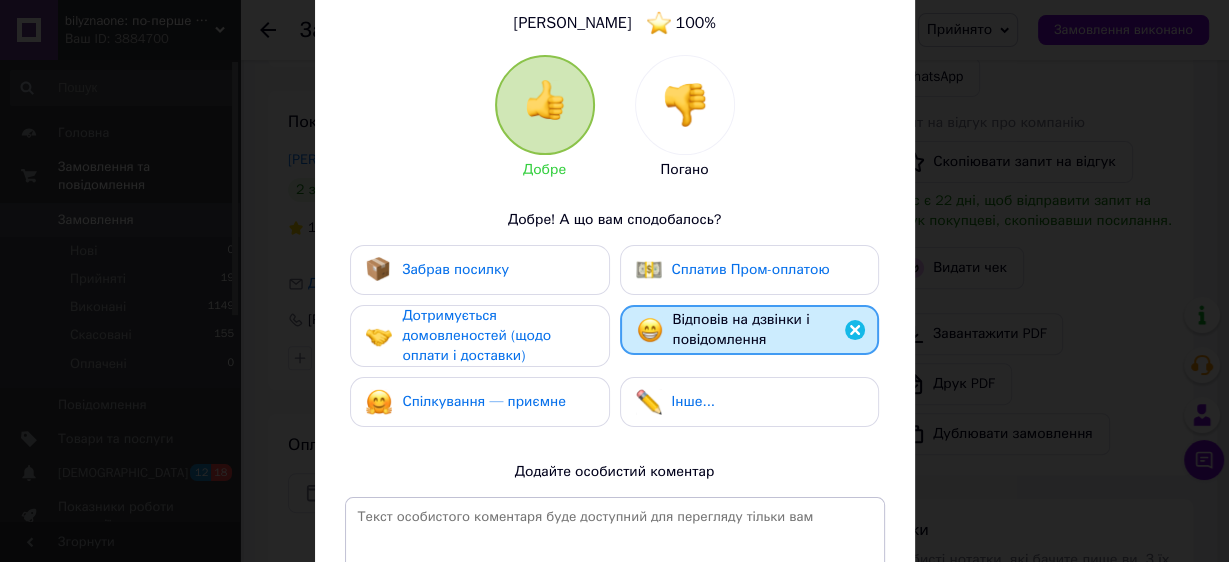 click on "Дотримується домовленостей (щодо оплати і доставки)" at bounding box center [476, 335] 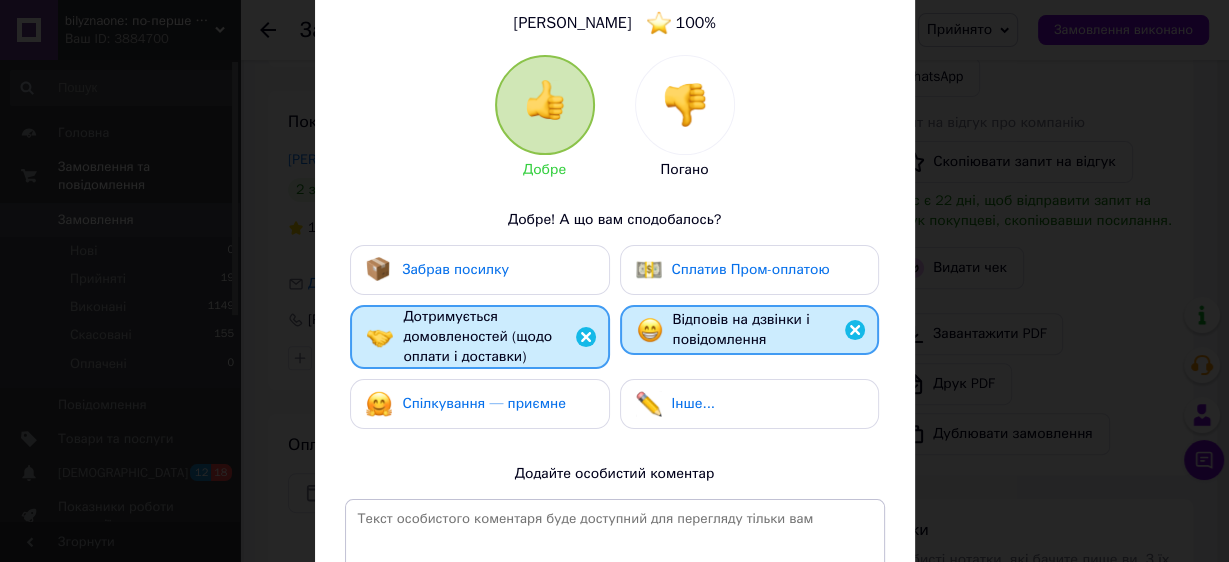 click on "Спілкування — приємне" at bounding box center (484, 403) 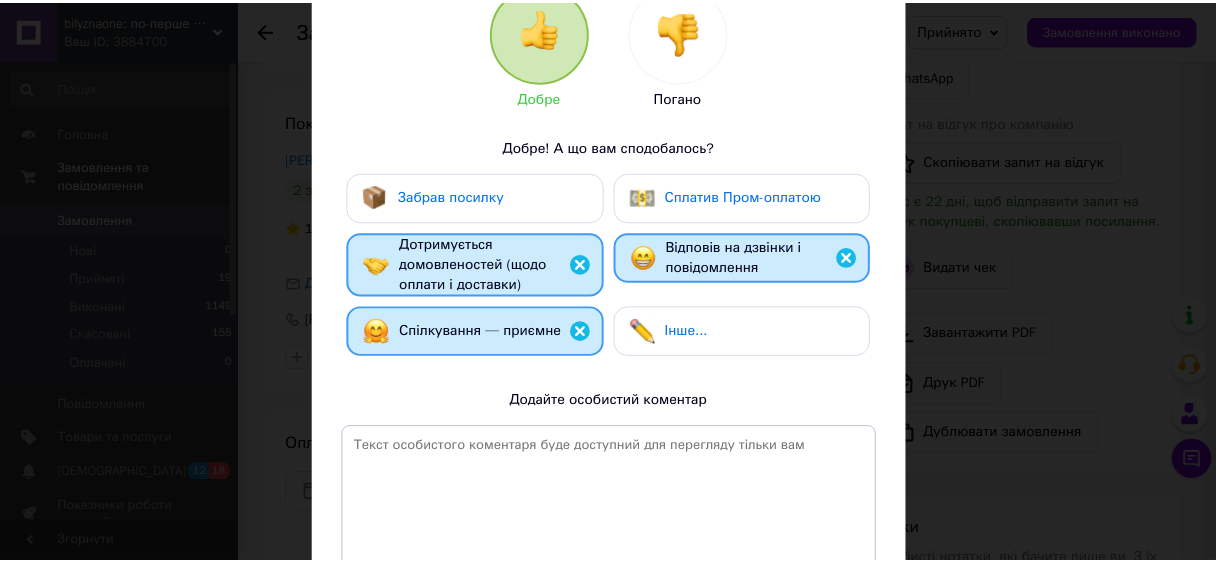 scroll, scrollTop: 426, scrollLeft: 0, axis: vertical 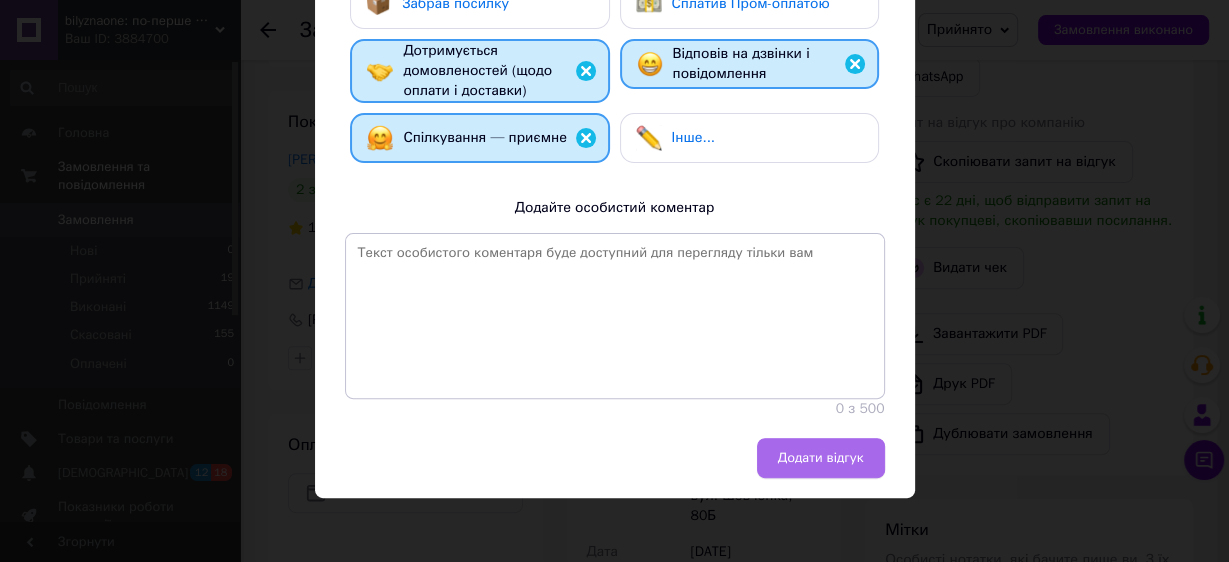 click on "Додати відгук" at bounding box center [821, 458] 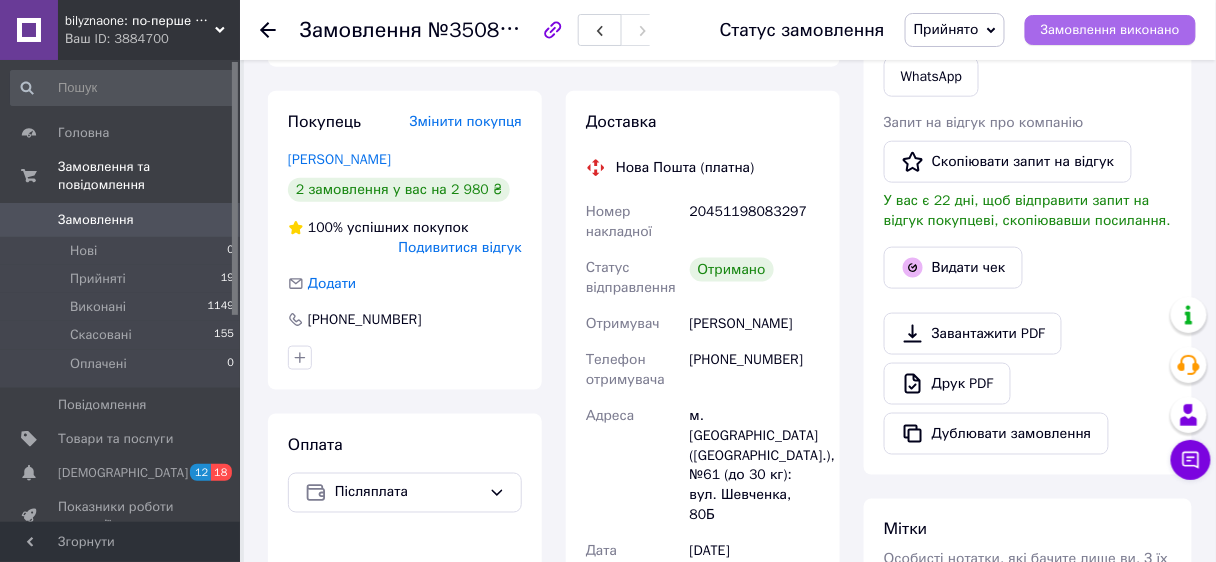 click on "Замовлення виконано" at bounding box center (1110, 30) 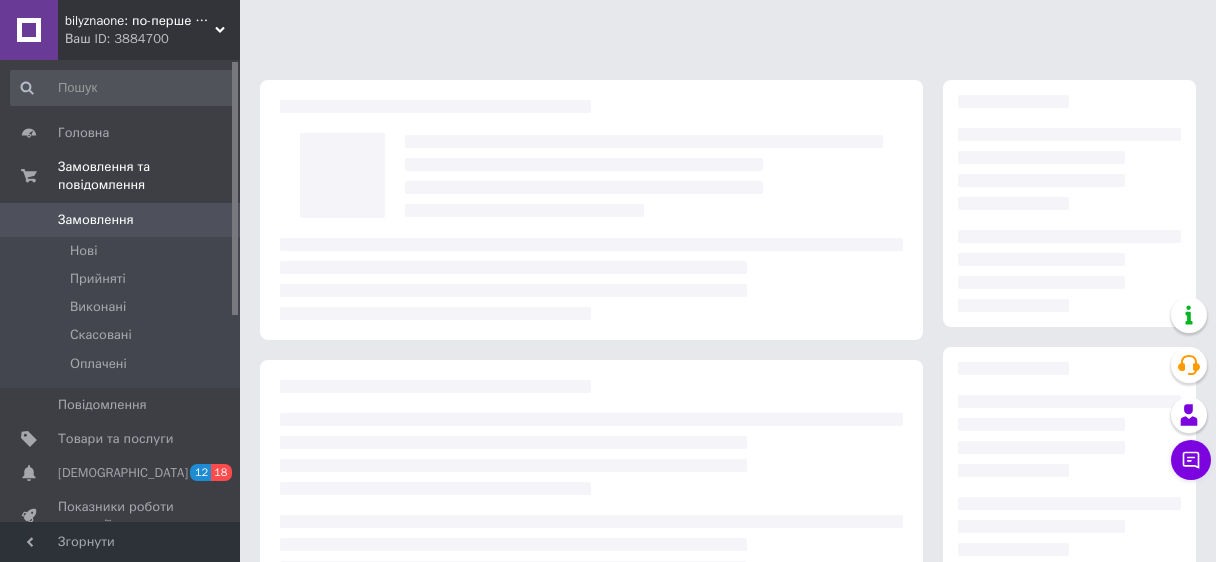 scroll, scrollTop: 351, scrollLeft: 0, axis: vertical 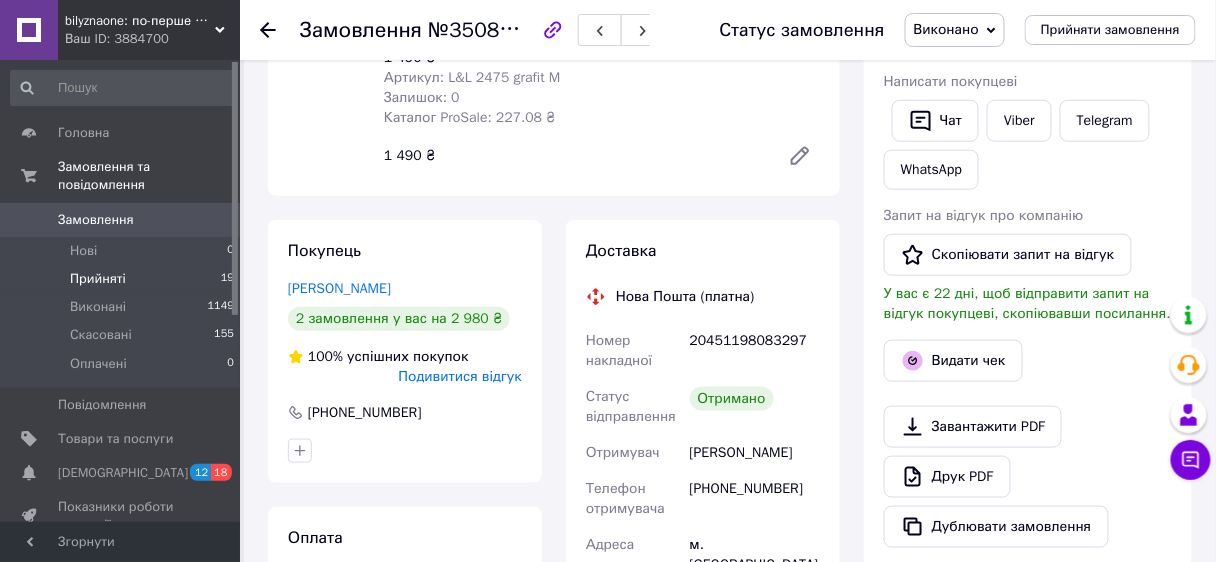 click on "Прийняті" at bounding box center [98, 279] 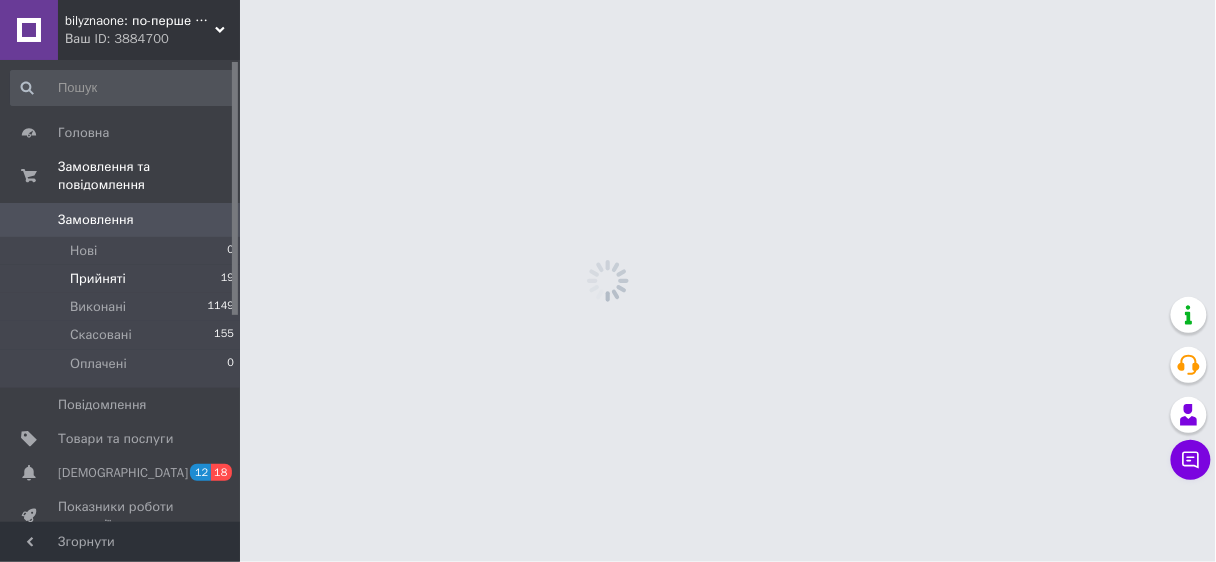 scroll, scrollTop: 0, scrollLeft: 0, axis: both 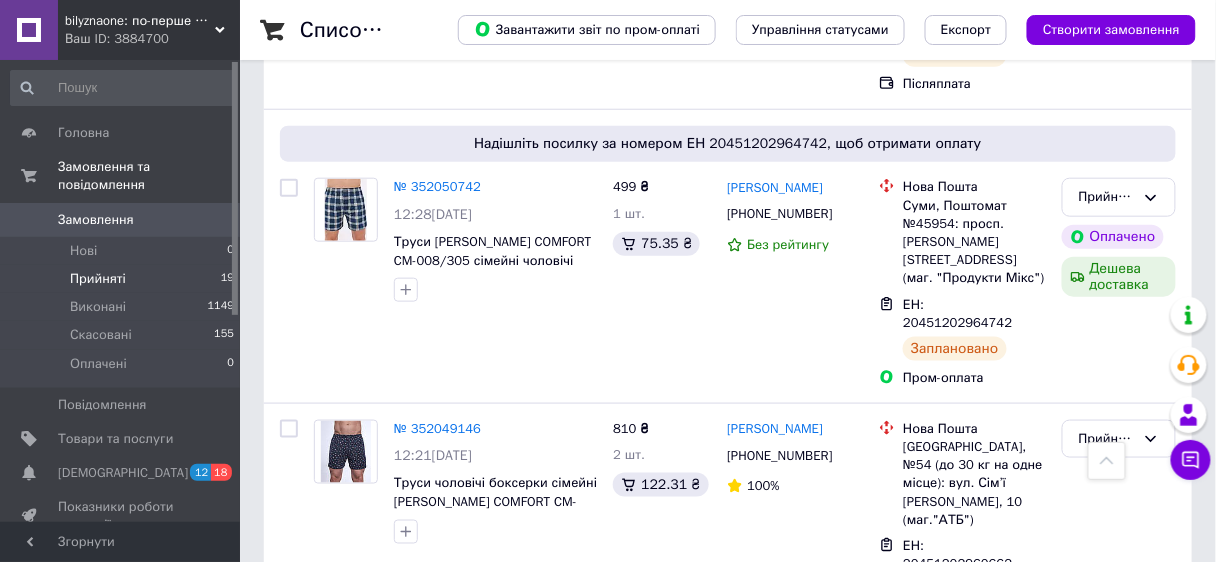 click on "Прийняті" at bounding box center [98, 279] 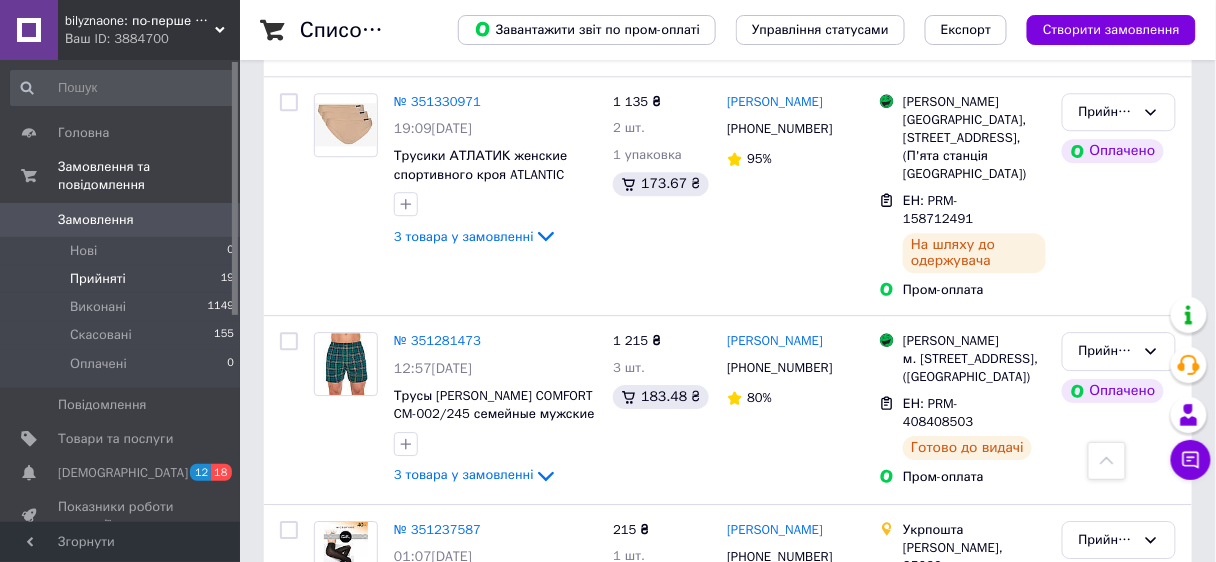 scroll, scrollTop: 3265, scrollLeft: 0, axis: vertical 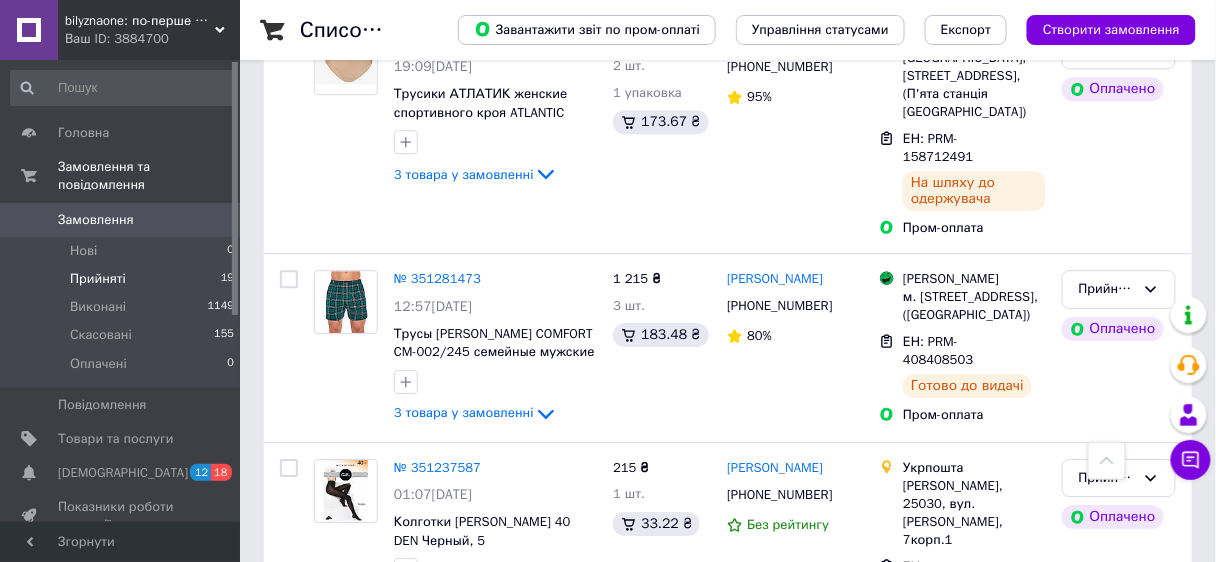 click 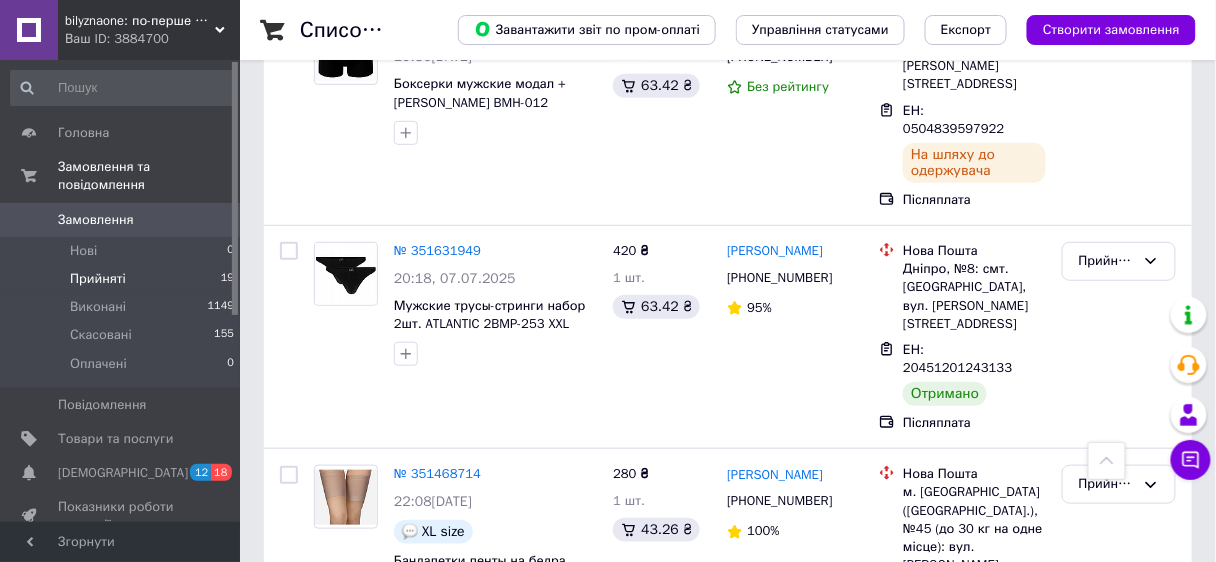 scroll, scrollTop: 2065, scrollLeft: 0, axis: vertical 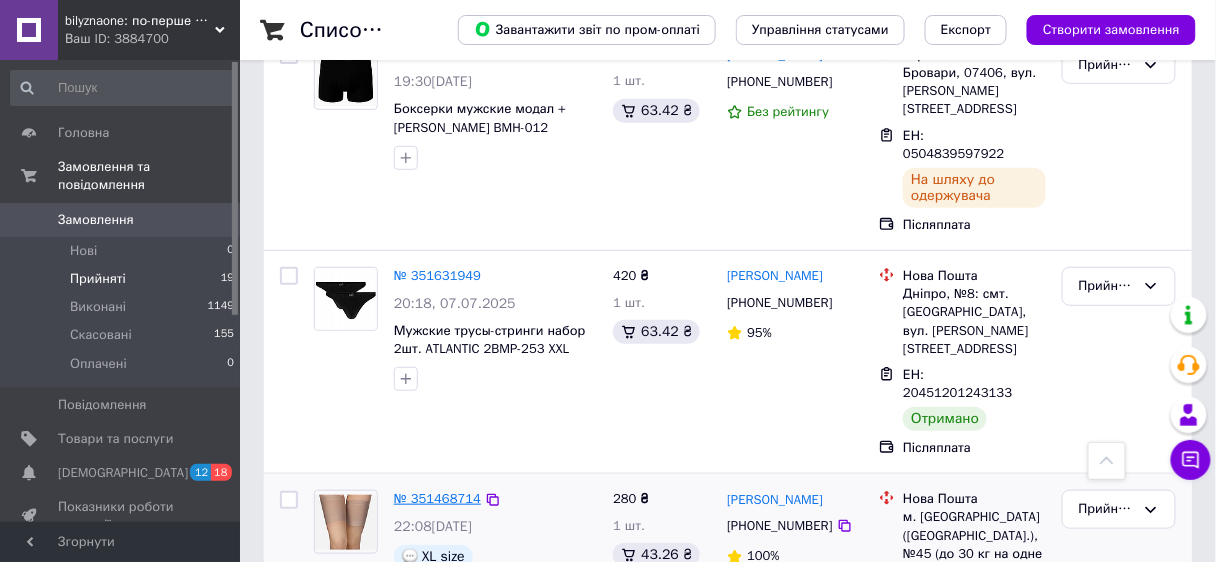 click on "№ 351468714" at bounding box center (437, 498) 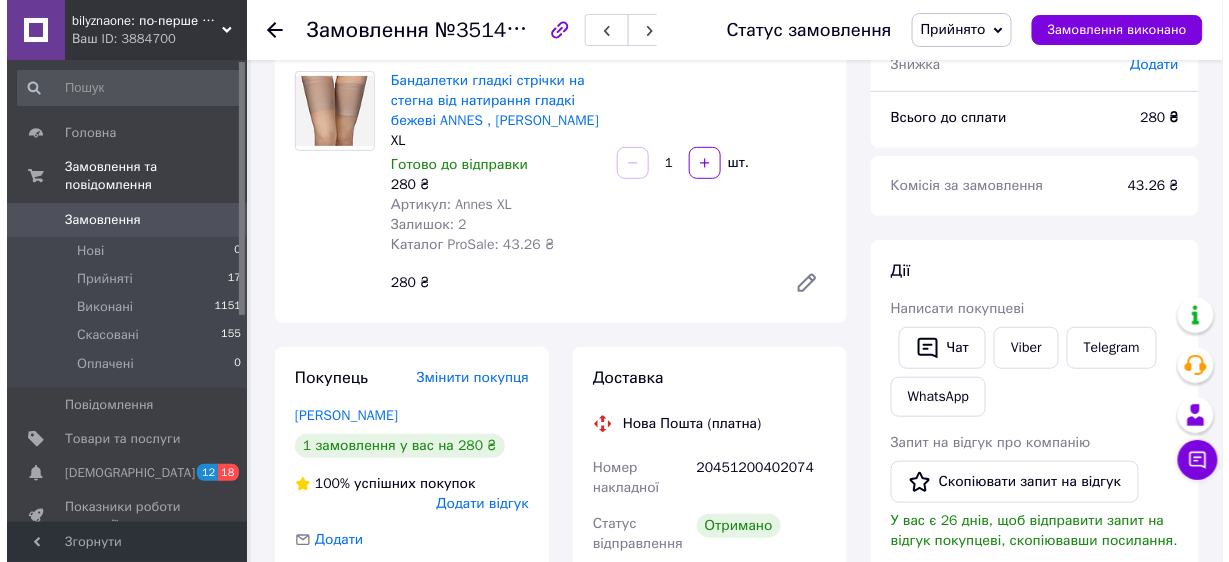 scroll, scrollTop: 240, scrollLeft: 0, axis: vertical 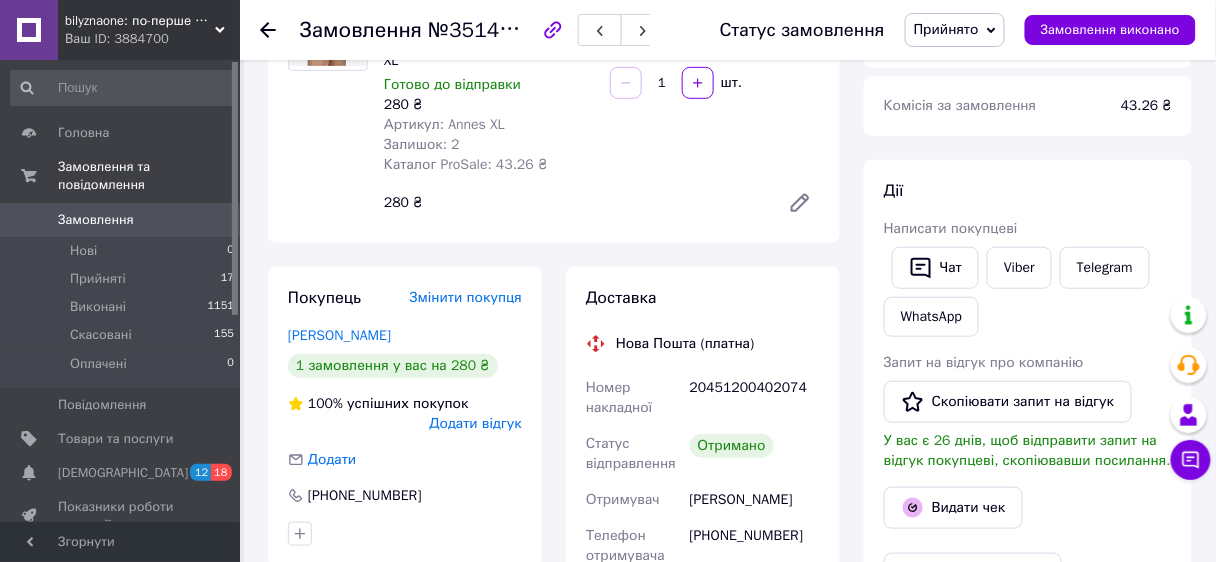 click on "Додати відгук" at bounding box center (476, 423) 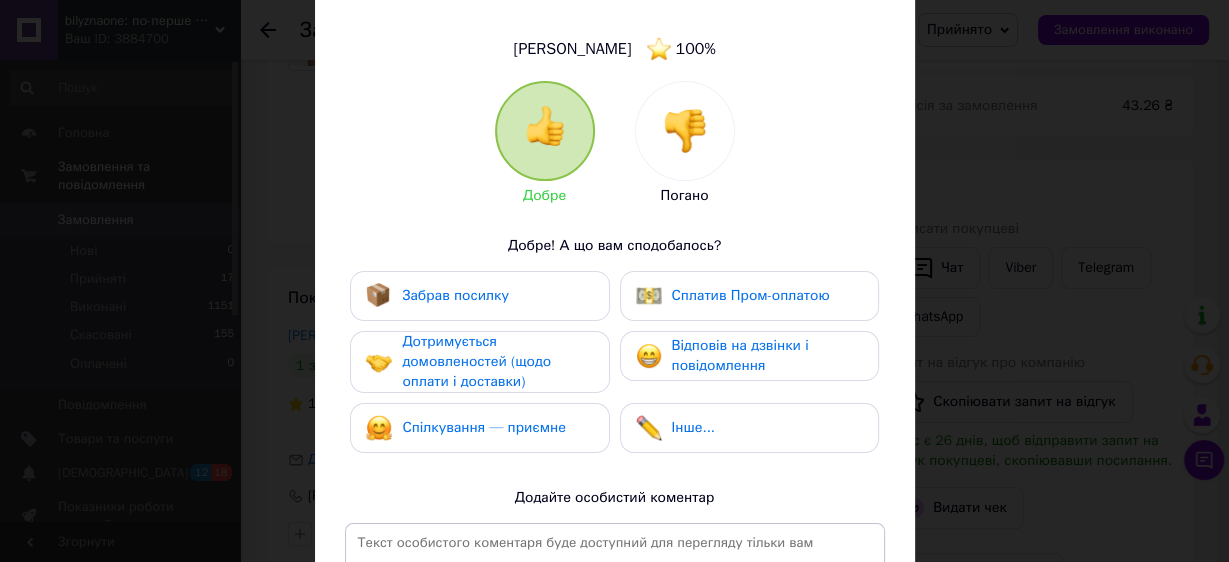 scroll, scrollTop: 160, scrollLeft: 0, axis: vertical 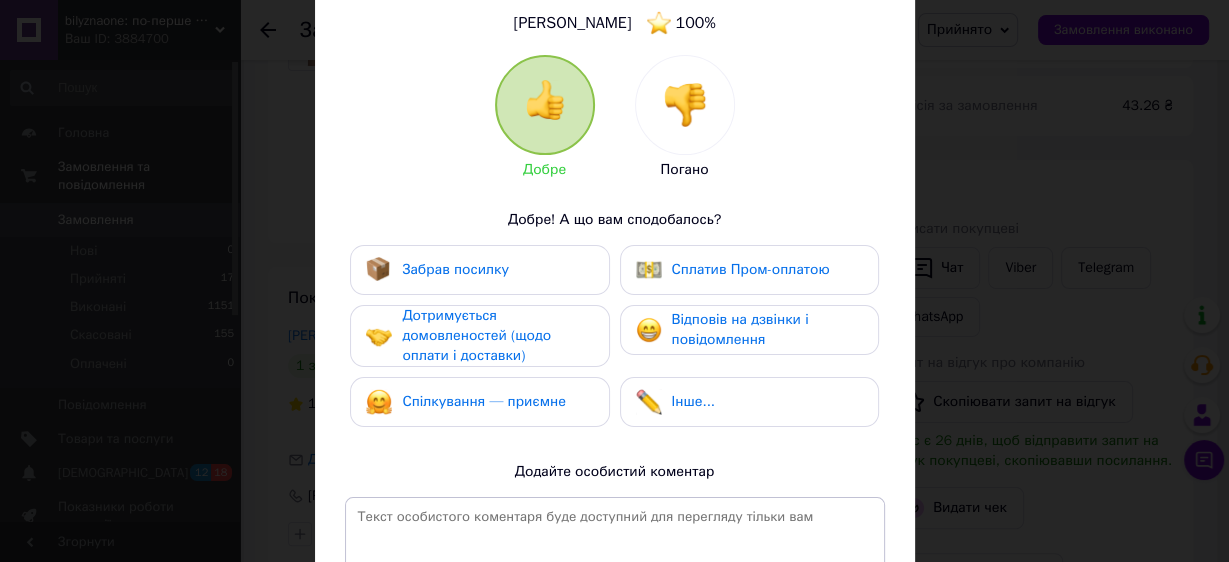click on "Відповів на дзвінки і повідомлення" at bounding box center [740, 329] 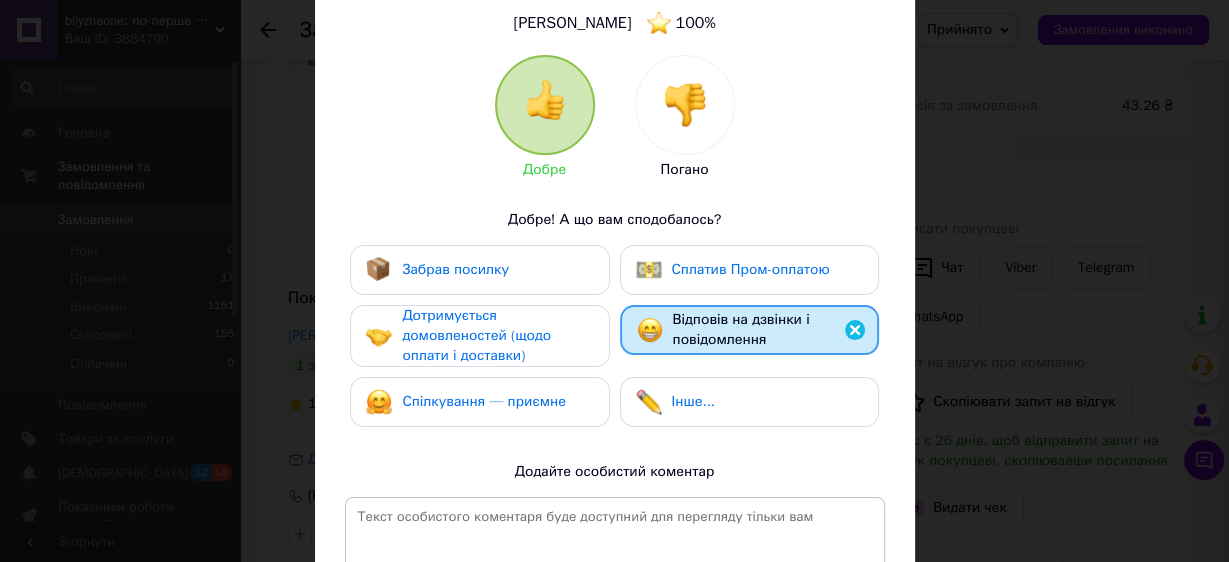 click on "Дотримується домовленостей (щодо оплати і доставки)" at bounding box center [476, 335] 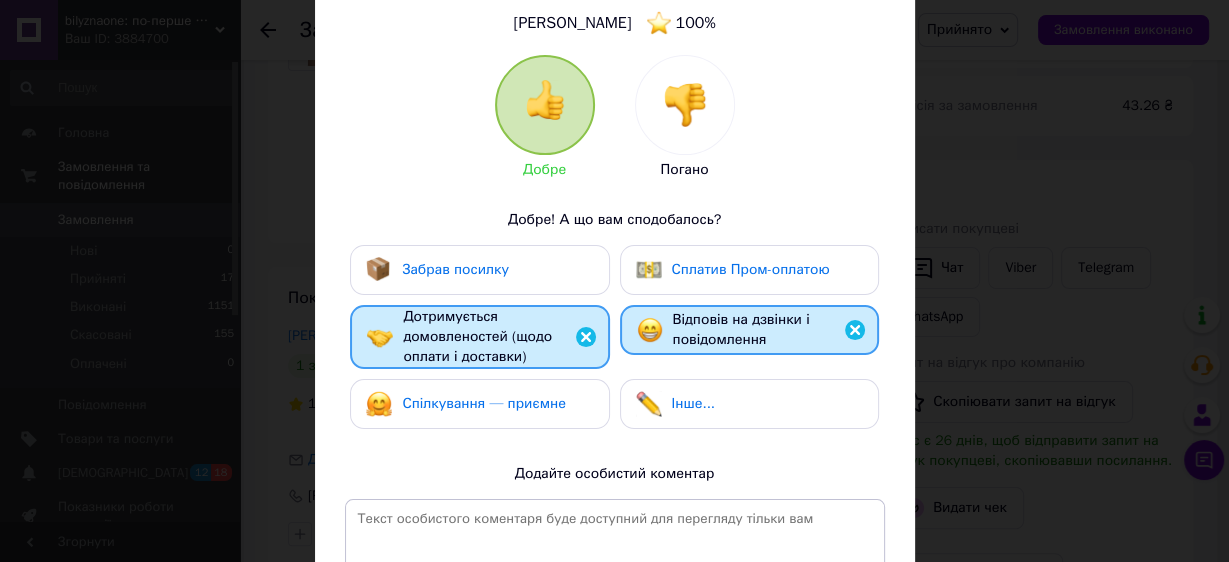 click on "Спілкування — приємне" at bounding box center (484, 403) 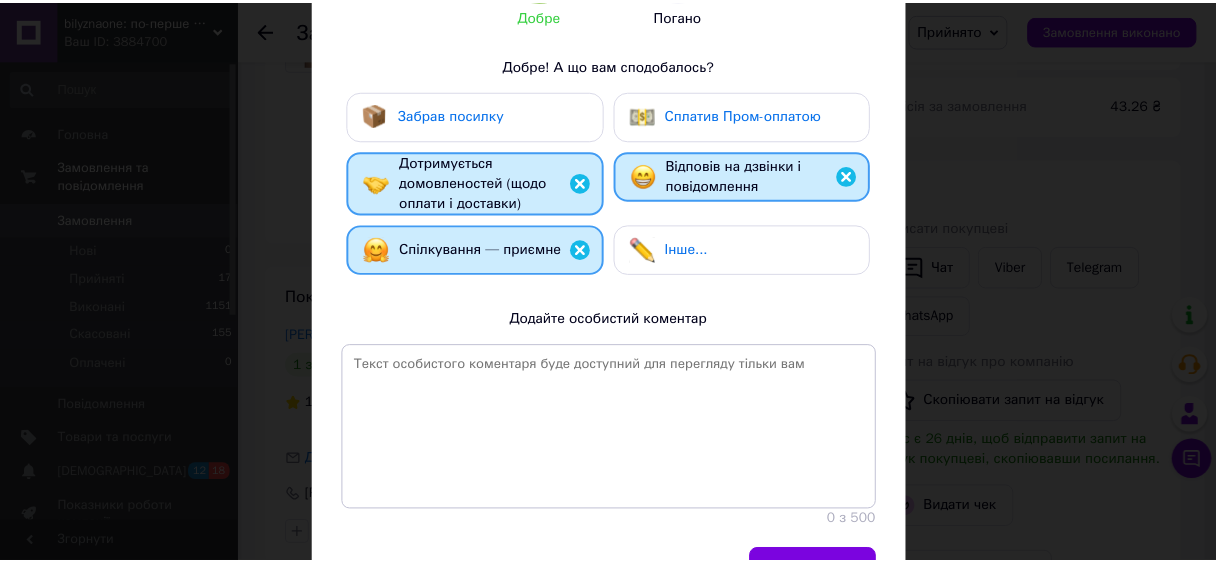 scroll, scrollTop: 426, scrollLeft: 0, axis: vertical 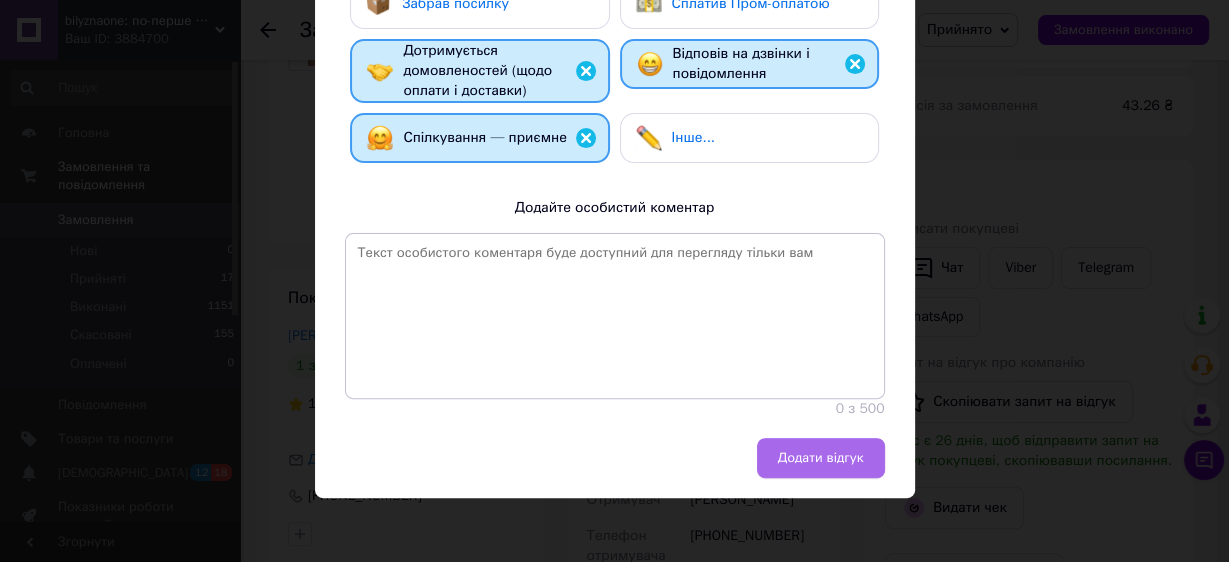 click on "Додати відгук" at bounding box center (821, 458) 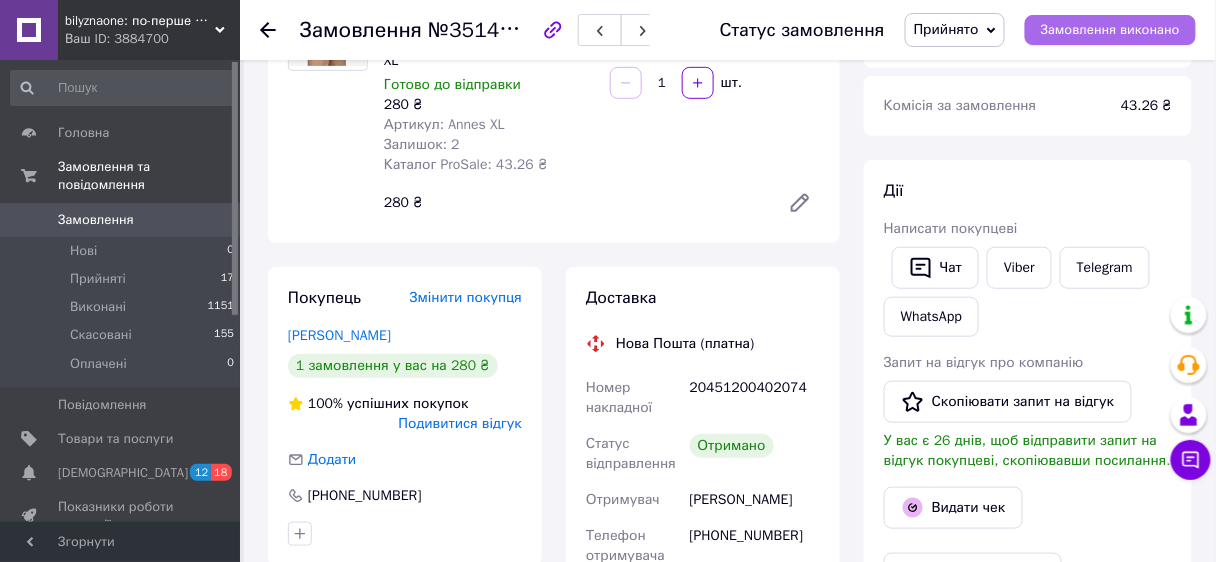 click on "Замовлення виконано" at bounding box center (1110, 30) 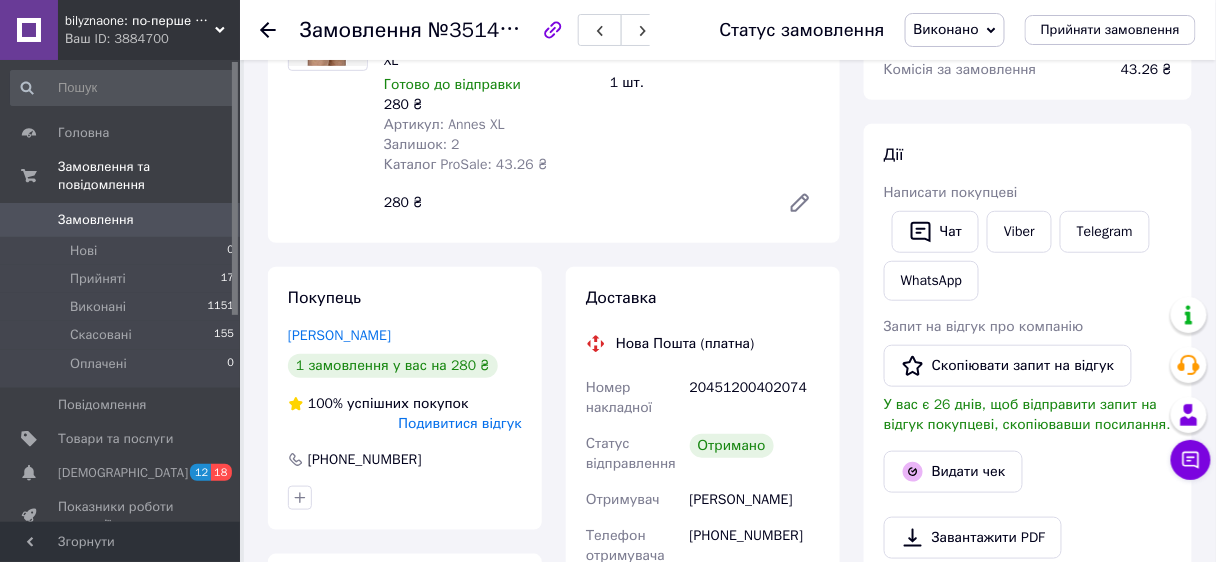 click 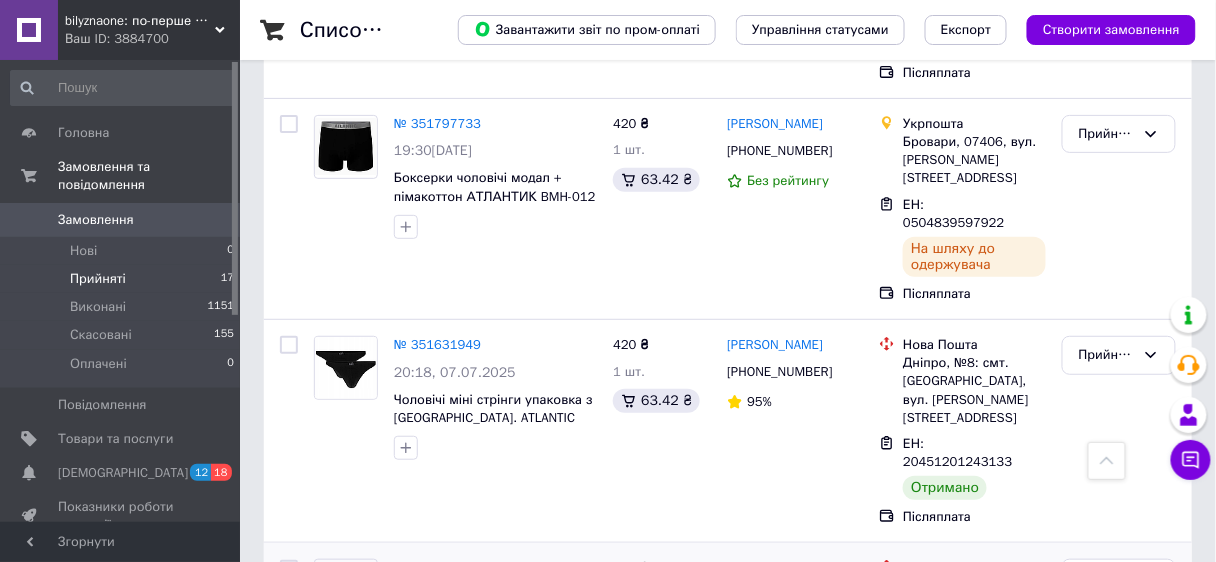 scroll, scrollTop: 1959, scrollLeft: 0, axis: vertical 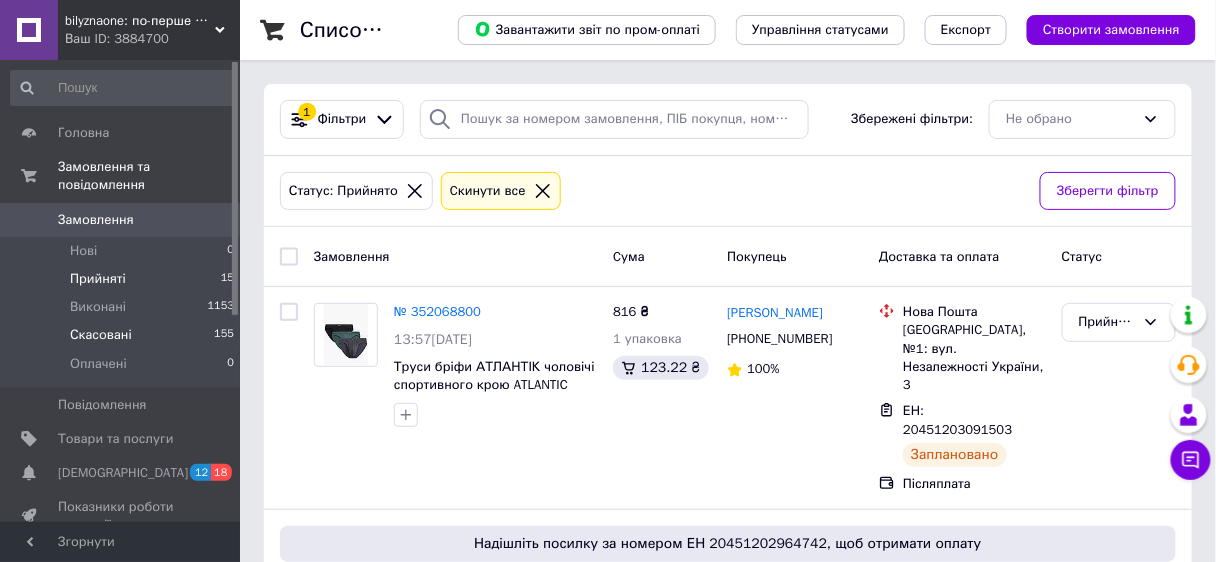 click on "Скасовані" at bounding box center [101, 335] 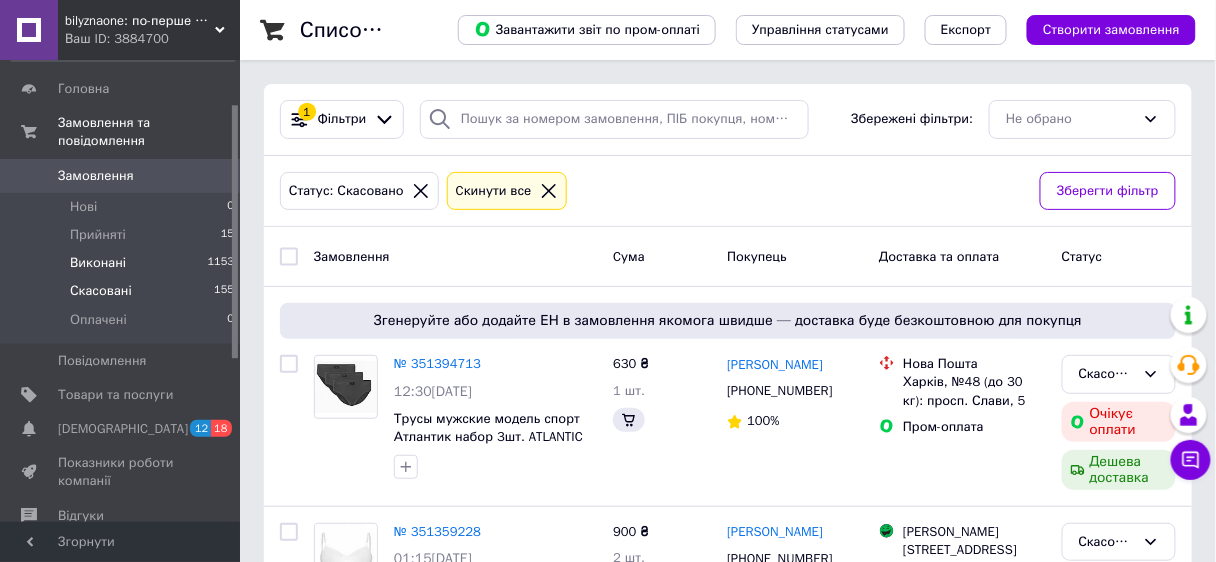 scroll, scrollTop: 80, scrollLeft: 0, axis: vertical 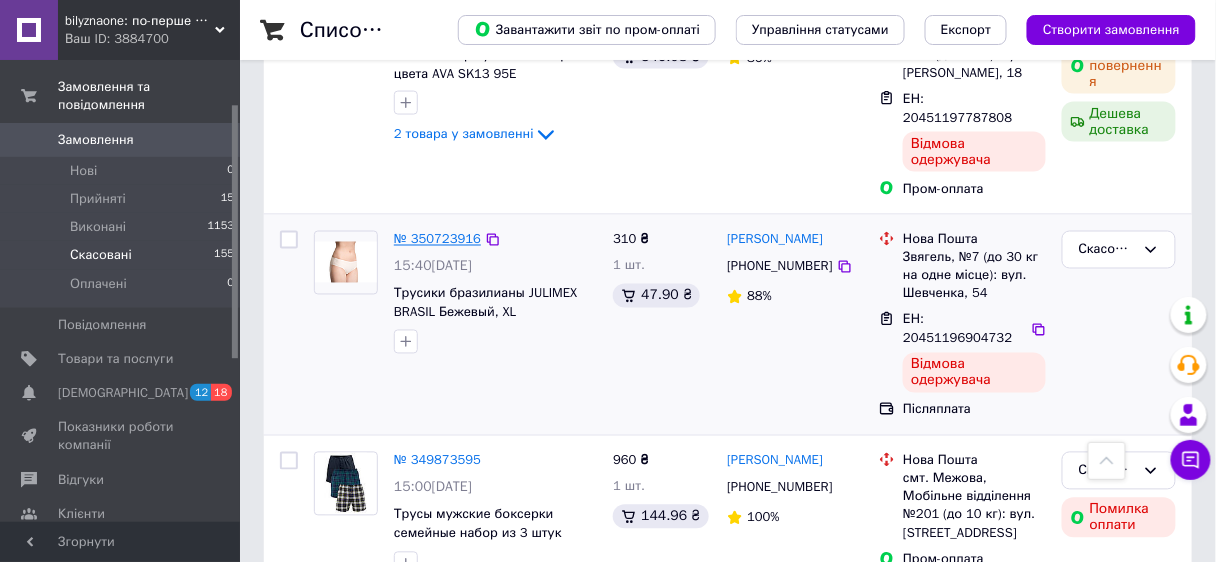 click on "№ 350723916" at bounding box center [437, 239] 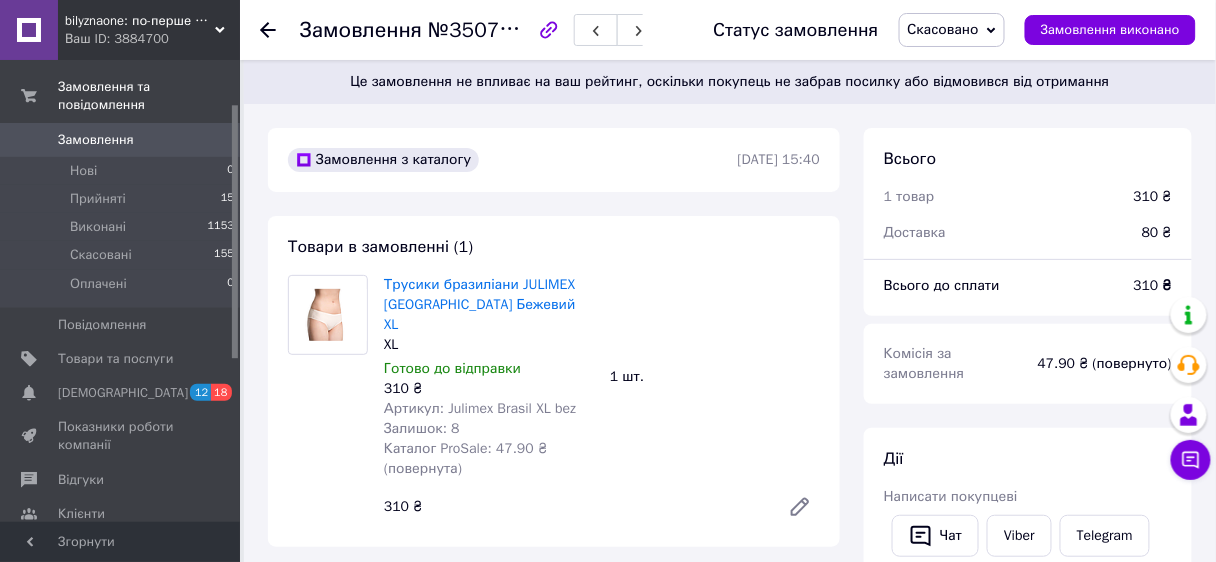 scroll, scrollTop: 75, scrollLeft: 0, axis: vertical 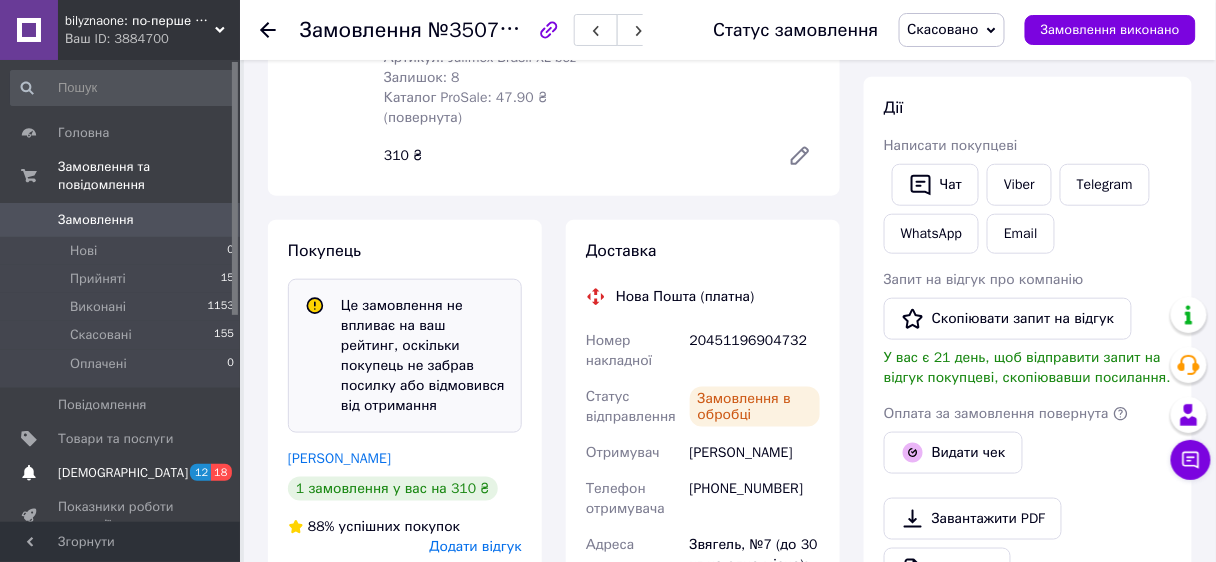 click on "[DEMOGRAPHIC_DATA]" at bounding box center [123, 473] 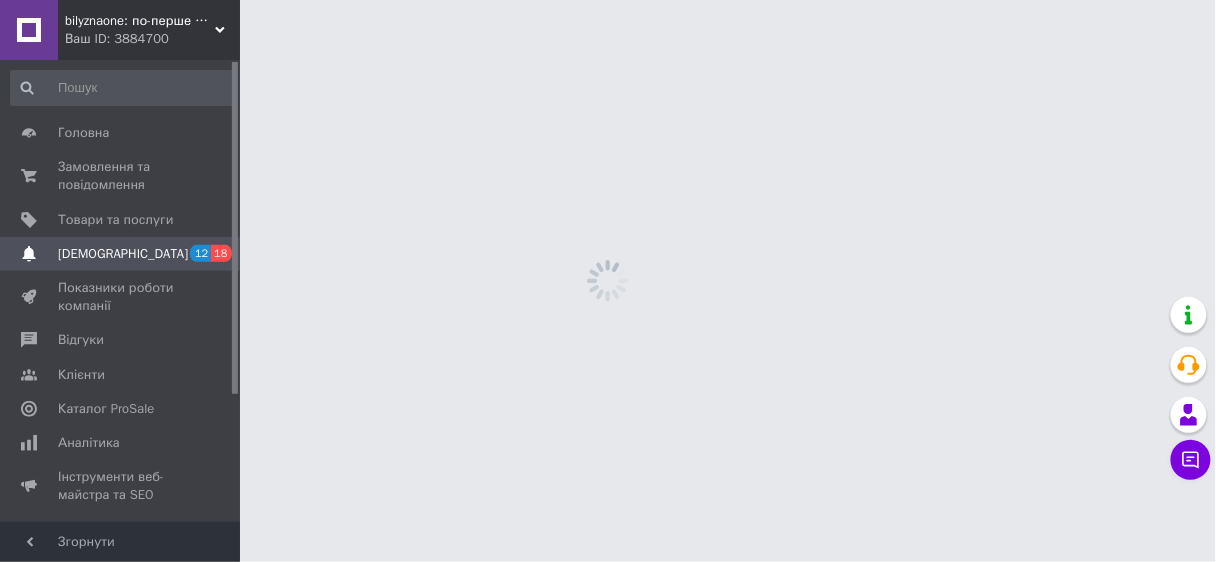scroll, scrollTop: 0, scrollLeft: 0, axis: both 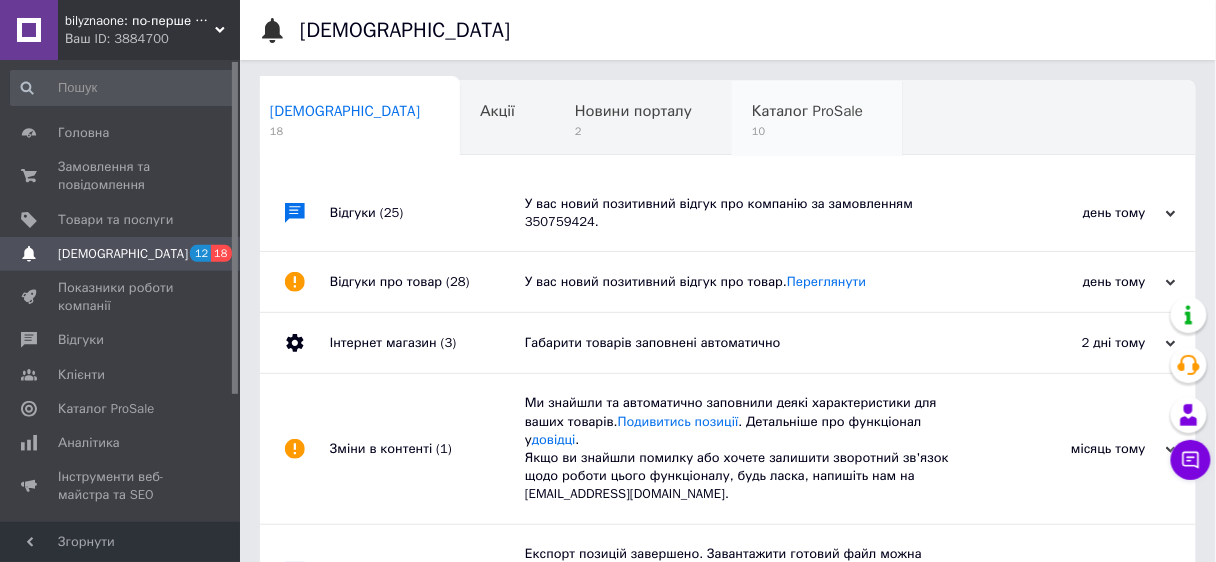 click on "10" at bounding box center [807, 131] 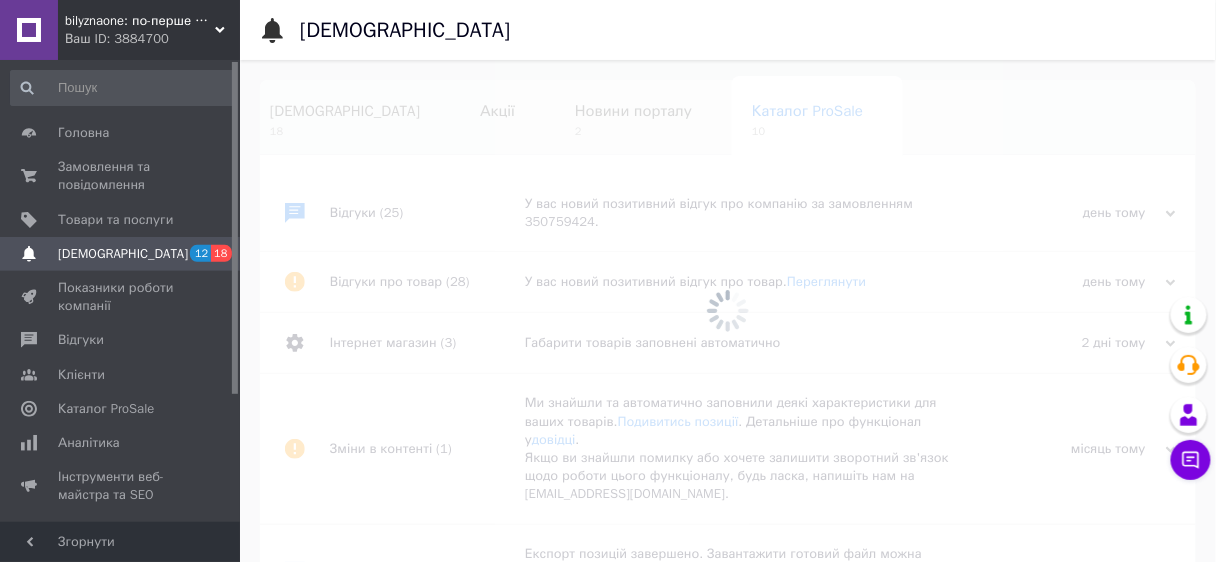 scroll, scrollTop: 0, scrollLeft: 13, axis: horizontal 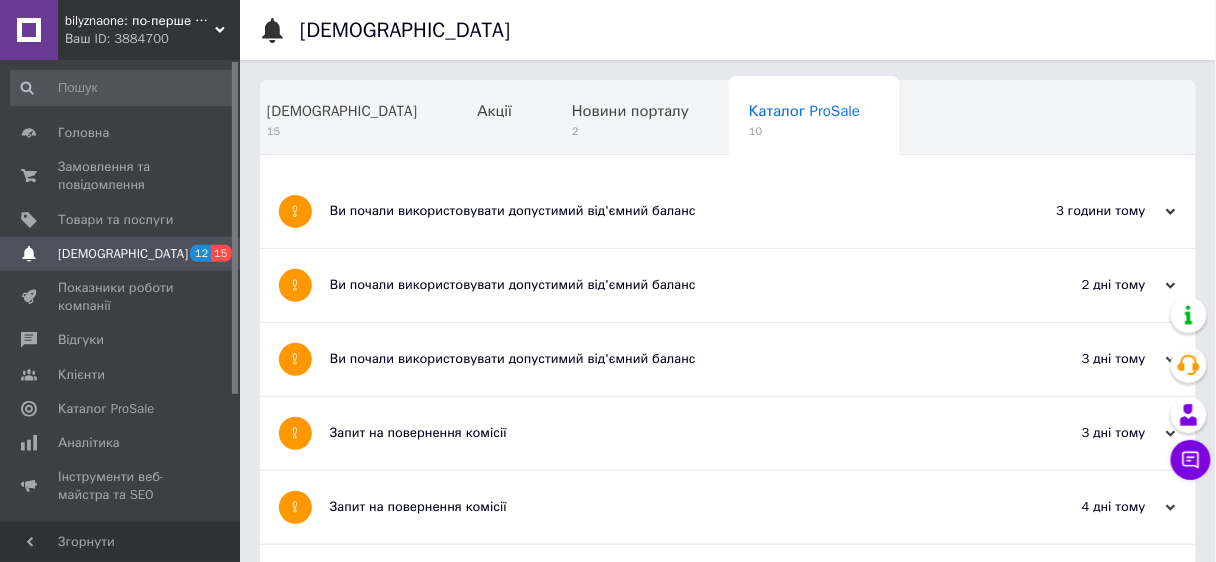 click on "Ви почали використовувати допустимий від'ємний баланс" at bounding box center [653, 211] 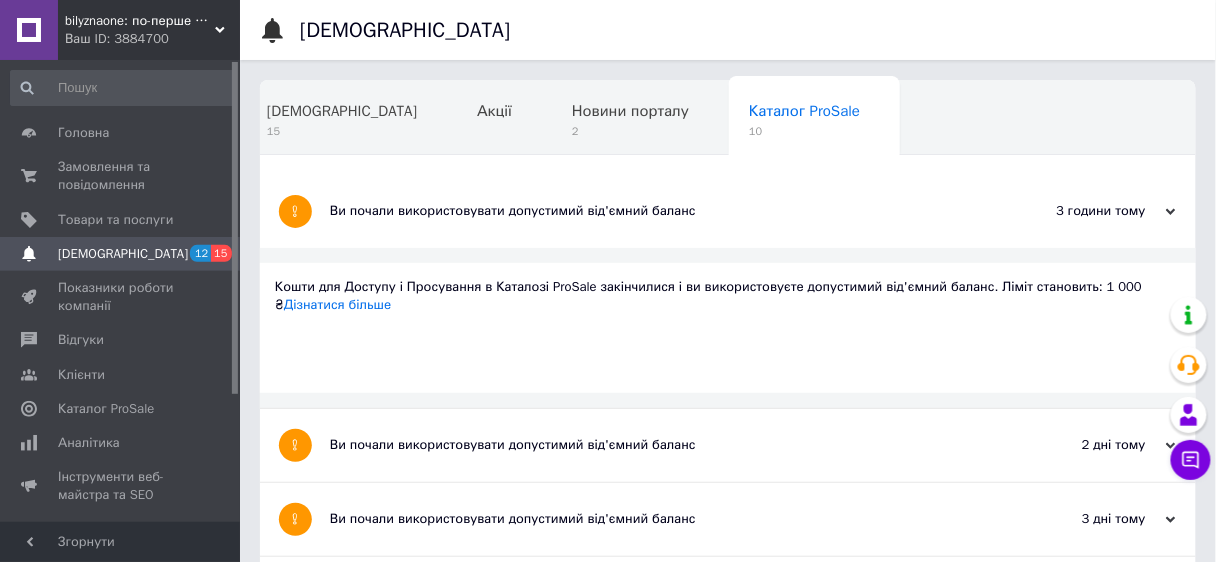 click on "Ви почали використовувати допустимий від'ємний баланс" at bounding box center (653, 445) 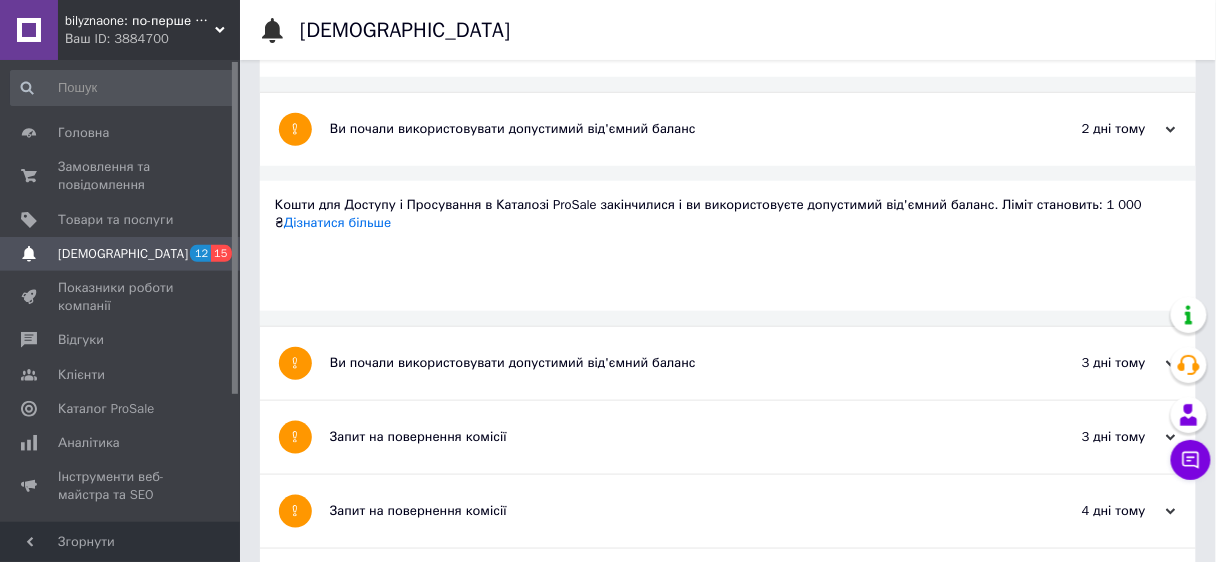 scroll, scrollTop: 320, scrollLeft: 0, axis: vertical 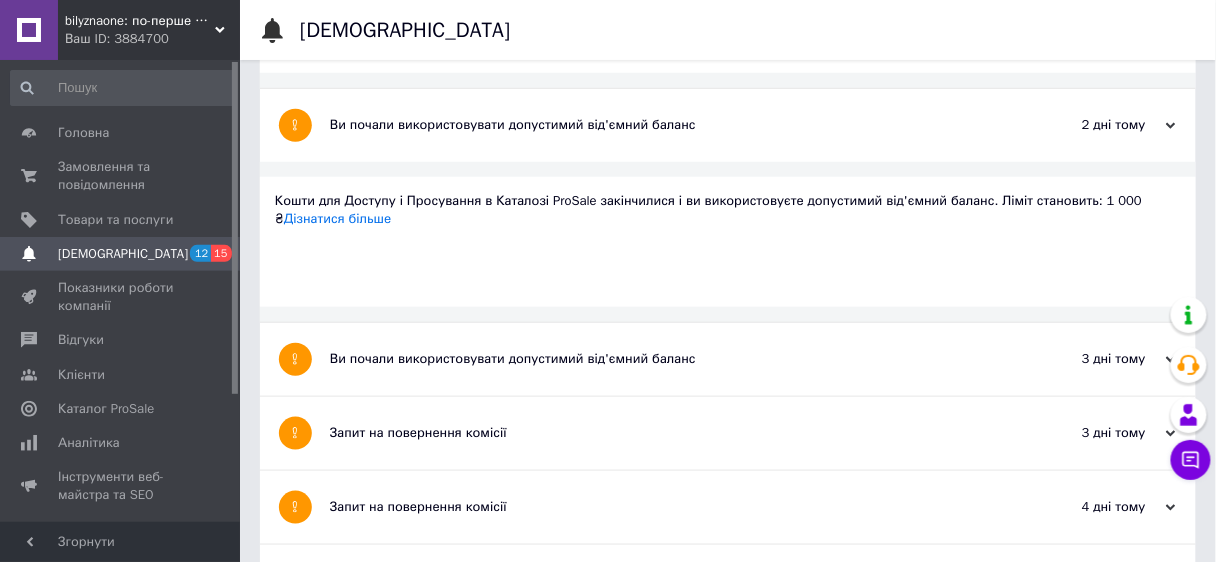 click on "Ви почали використовувати допустимий від'ємний баланс" at bounding box center [653, 359] 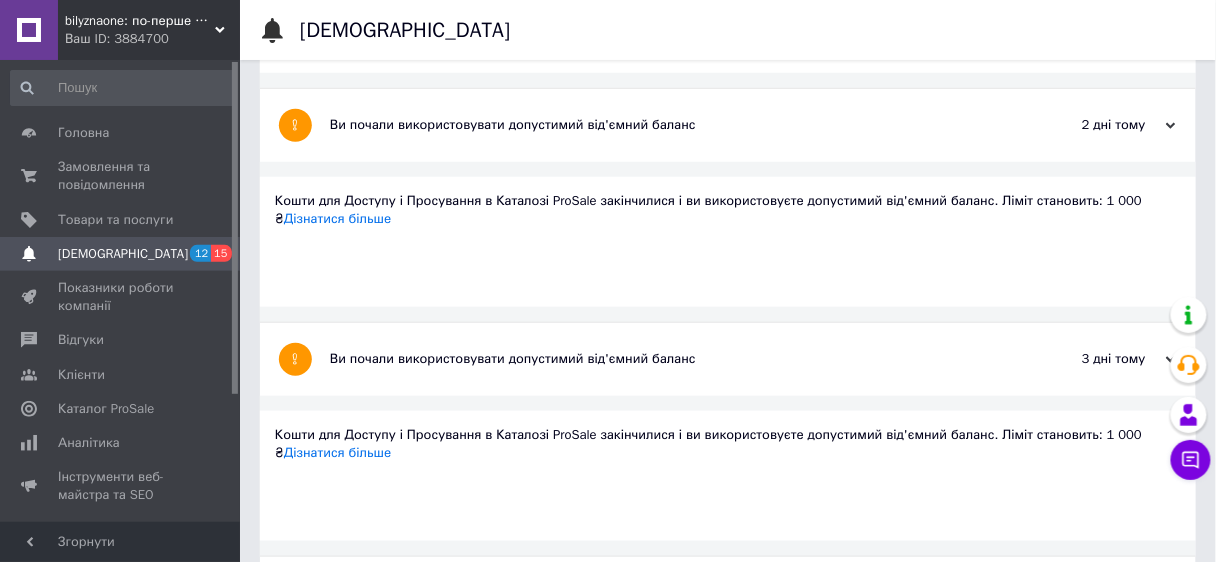 scroll, scrollTop: 560, scrollLeft: 0, axis: vertical 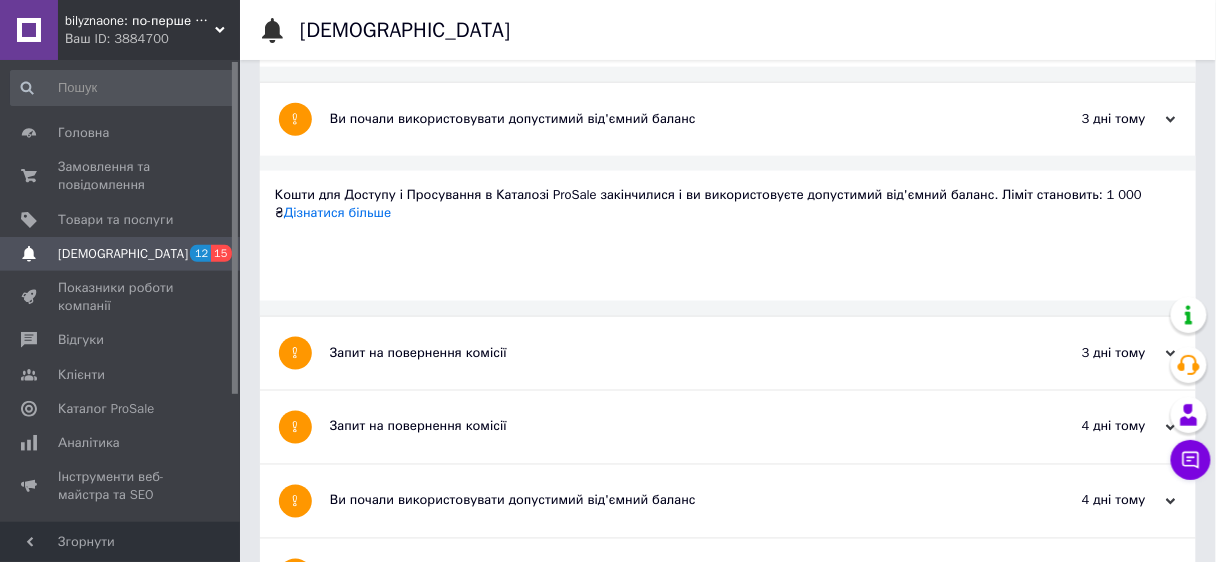 click on "Запит на повернення комісії" at bounding box center [653, 353] 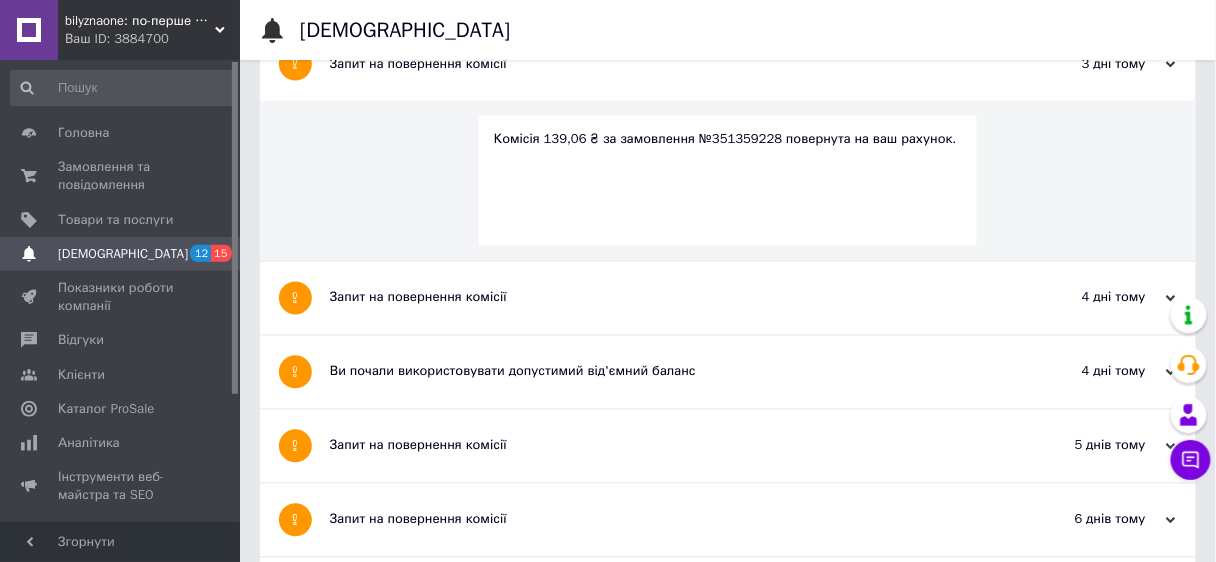 scroll, scrollTop: 880, scrollLeft: 0, axis: vertical 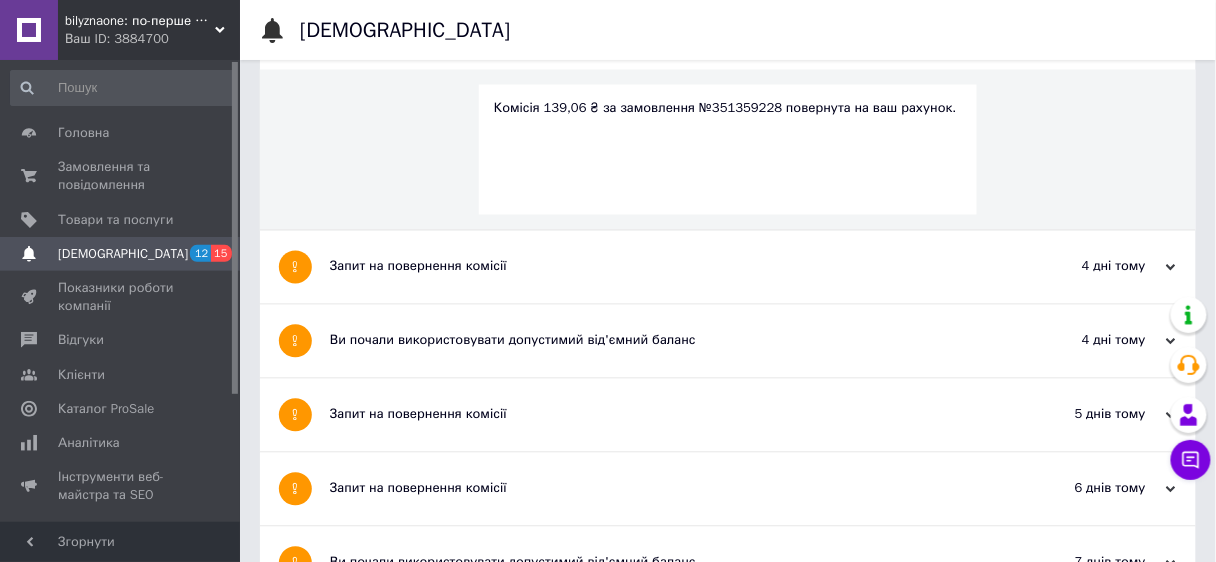 click on "Запит на повернення комісії" at bounding box center (653, 267) 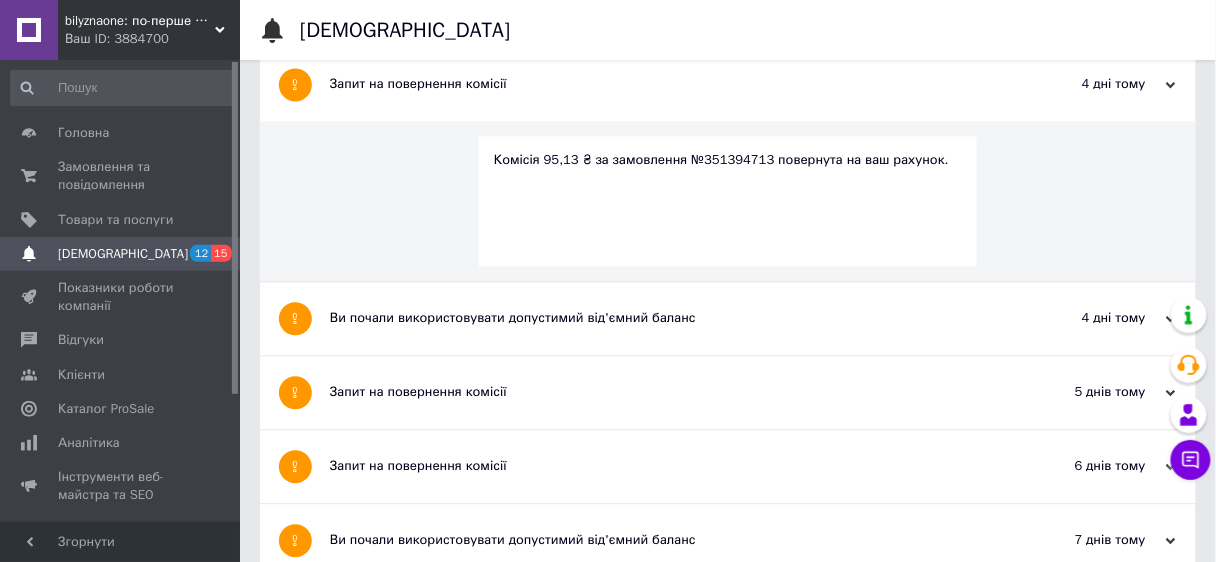 scroll, scrollTop: 1120, scrollLeft: 0, axis: vertical 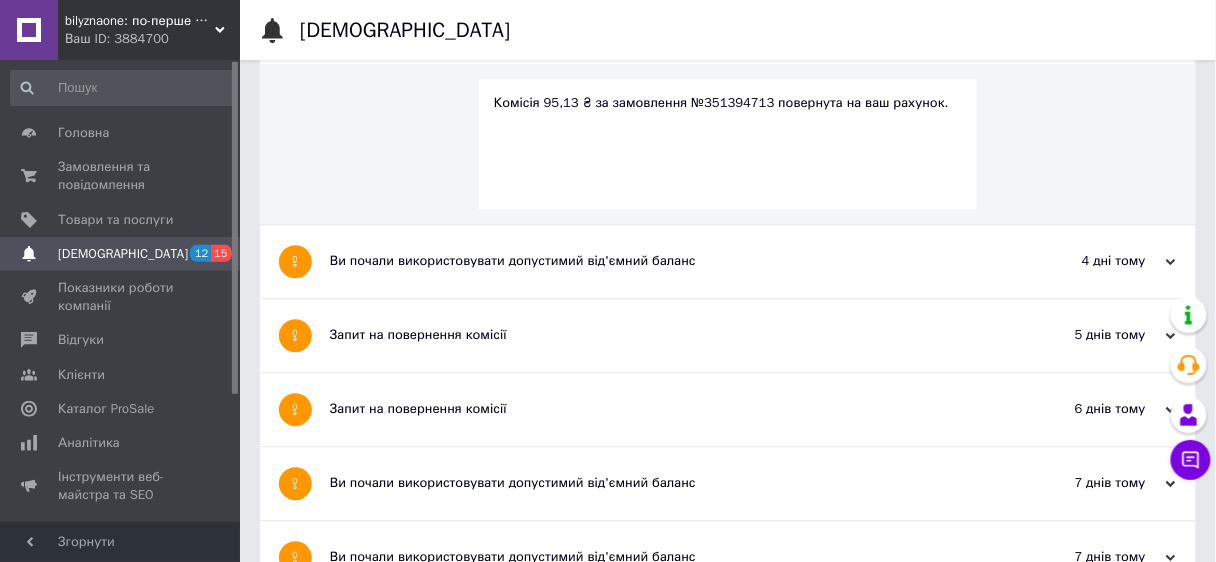 click on "Ви почали використовувати допустимий від'ємний баланс" at bounding box center (653, 261) 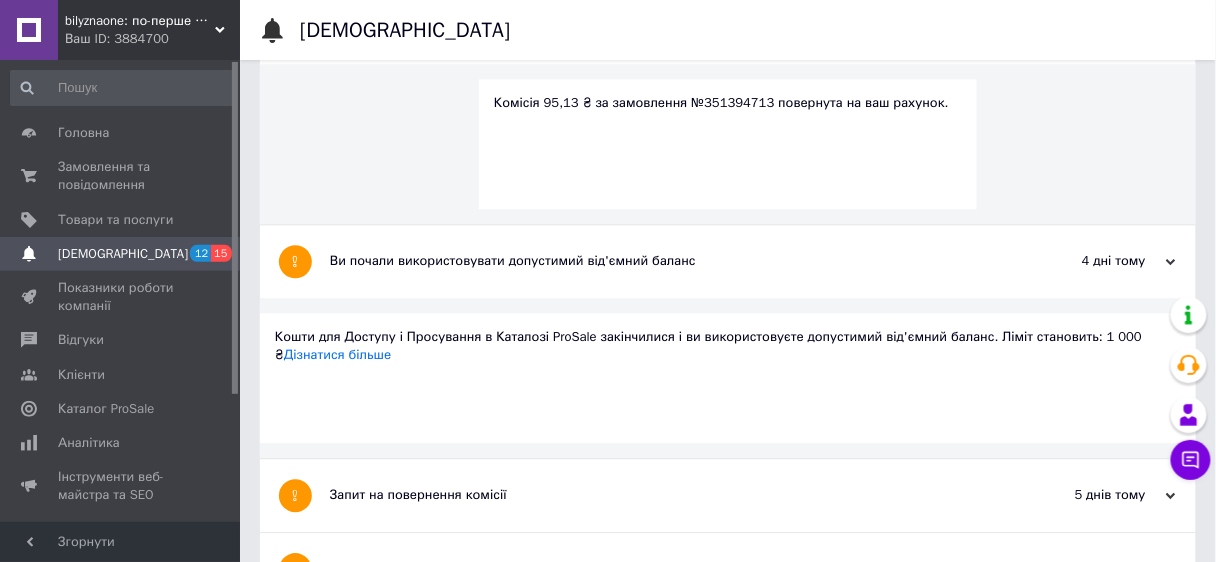 scroll, scrollTop: 1360, scrollLeft: 0, axis: vertical 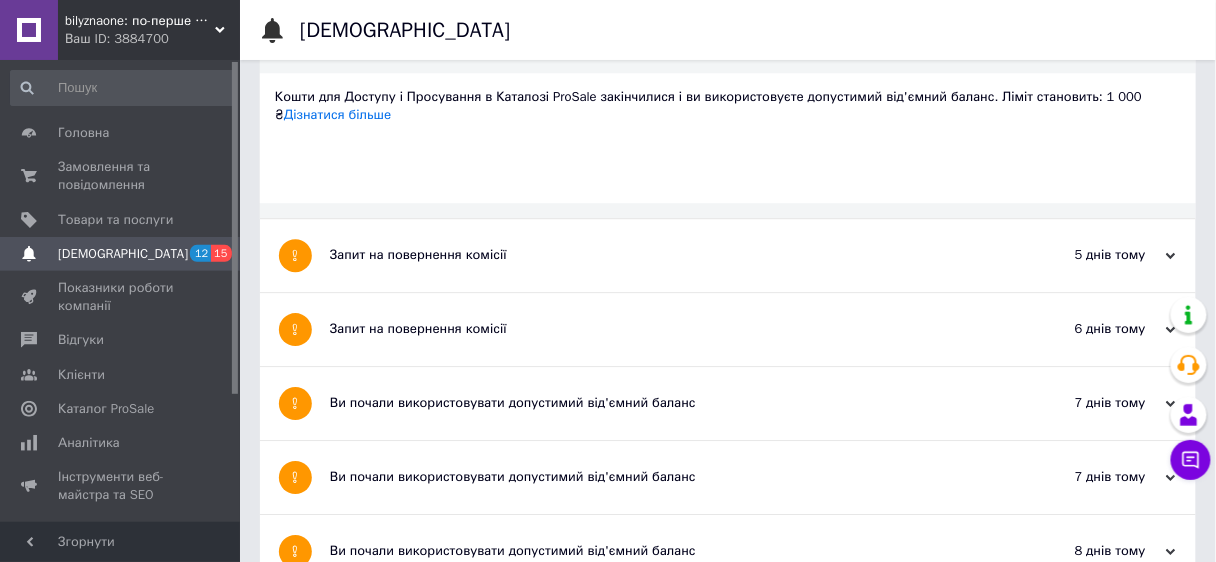 click on "Запит на повернення комісії" at bounding box center [653, 255] 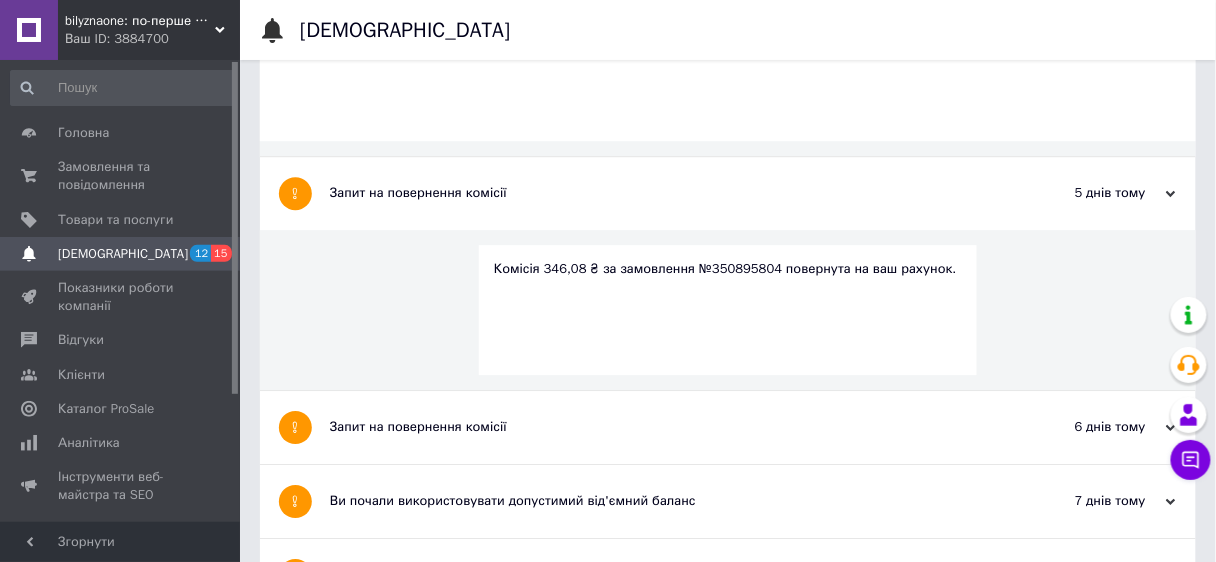 scroll, scrollTop: 1520, scrollLeft: 0, axis: vertical 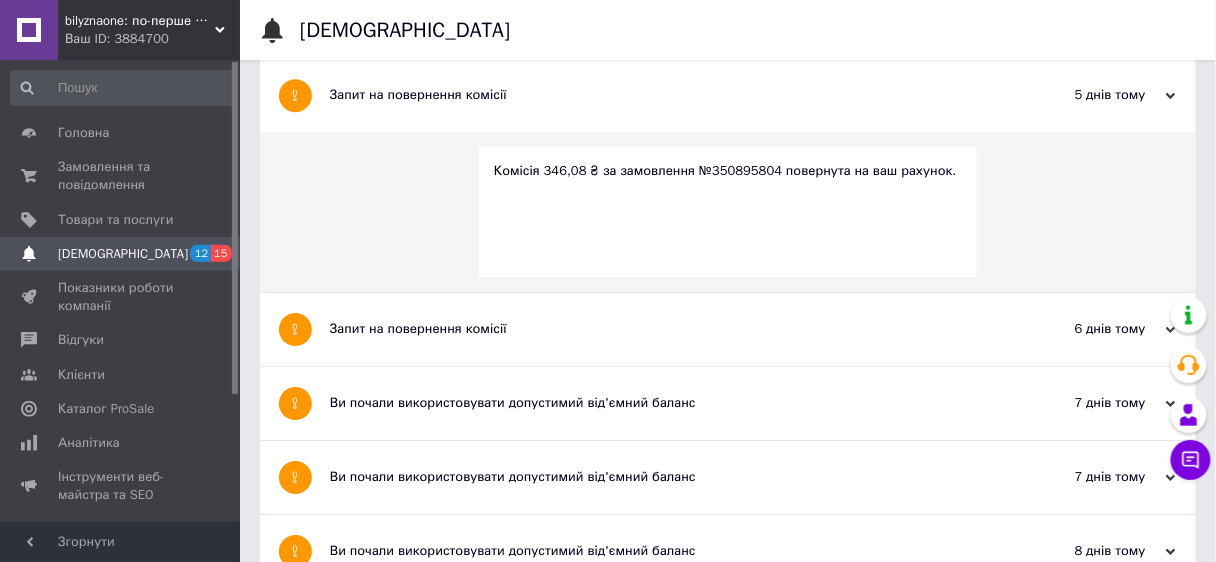 click on "Запит на повернення комісії" at bounding box center (653, 329) 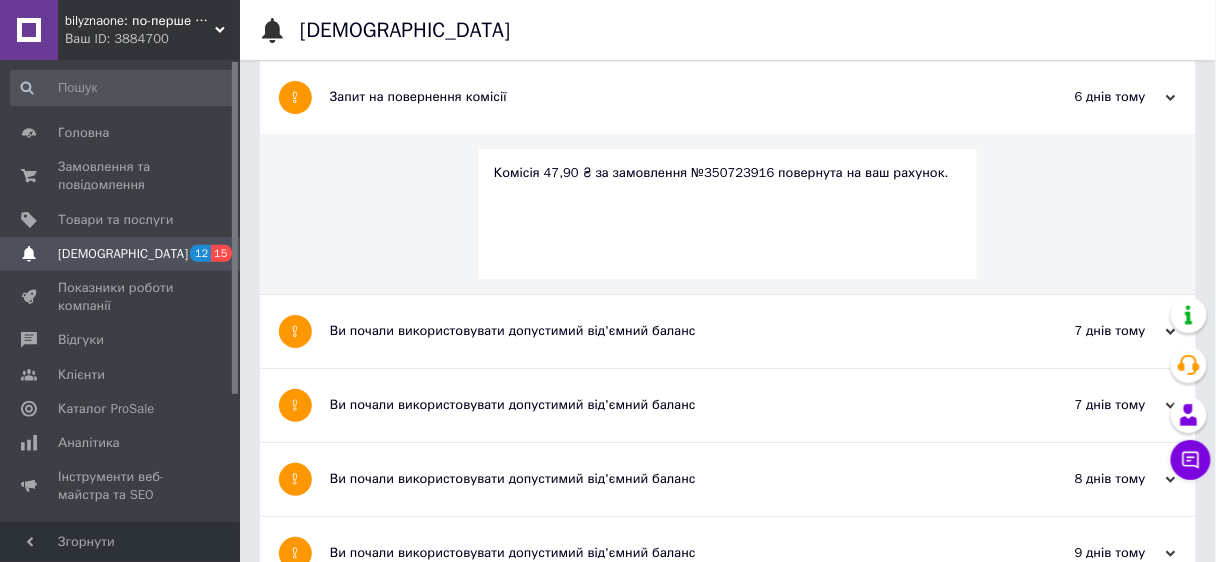 scroll, scrollTop: 1760, scrollLeft: 0, axis: vertical 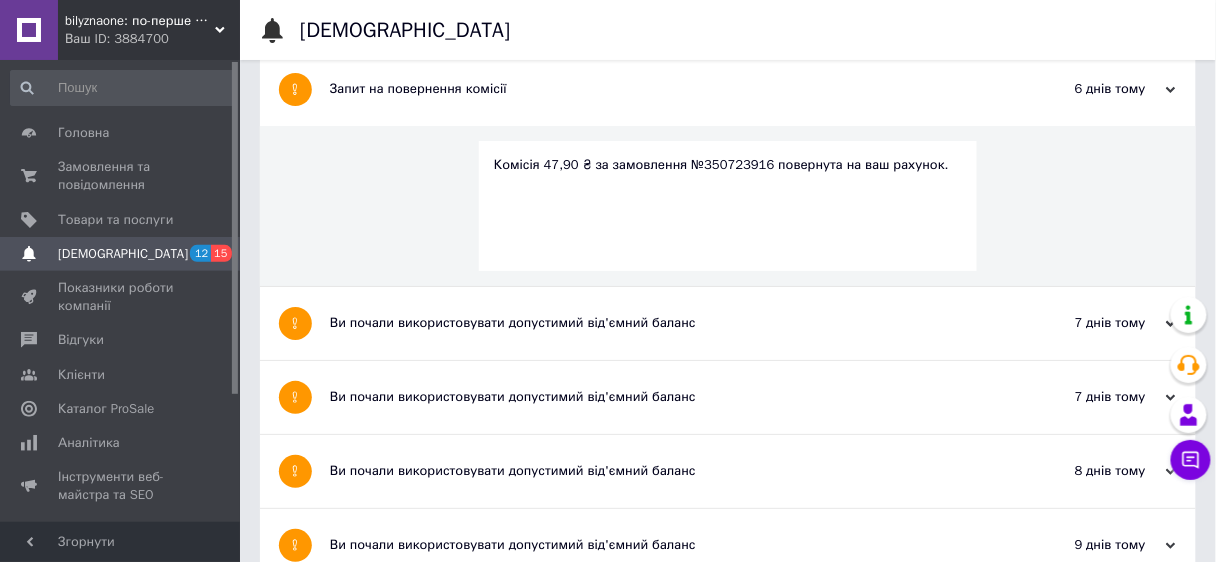 click on "Ви почали використовувати допустимий від'ємний баланс" at bounding box center [653, 323] 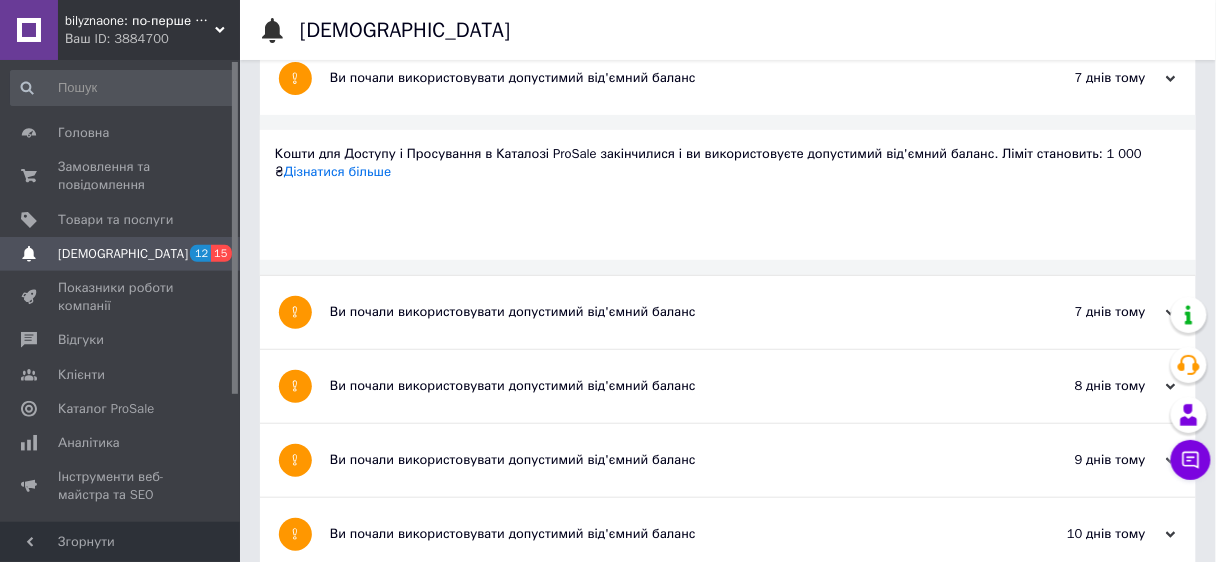 scroll, scrollTop: 2080, scrollLeft: 0, axis: vertical 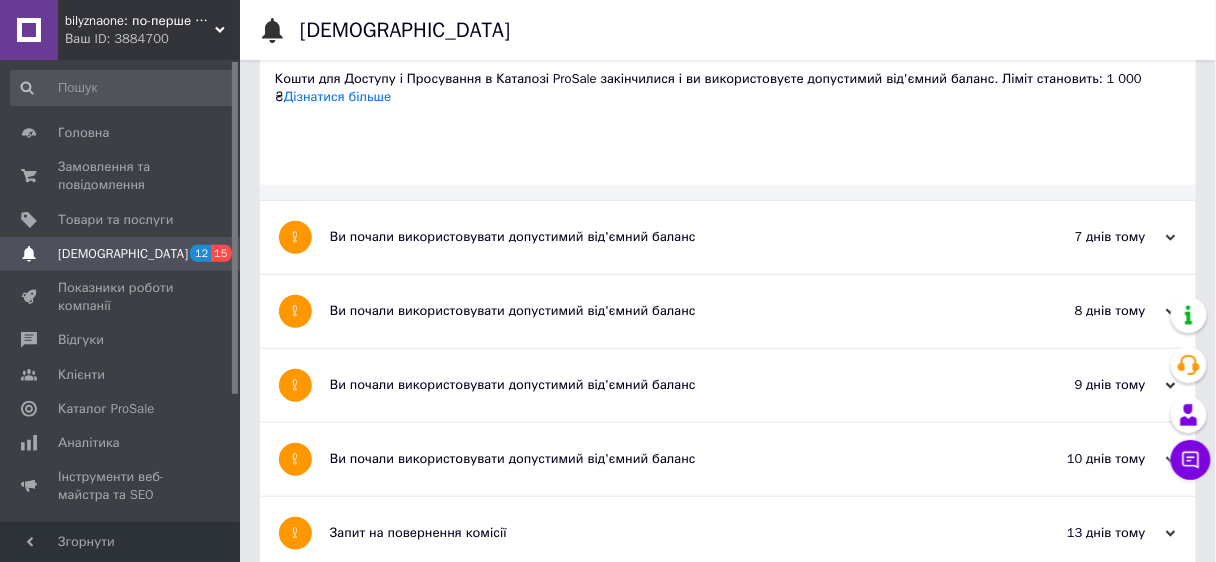 click on "Ви почали використовувати допустимий від'ємний баланс" at bounding box center [653, 237] 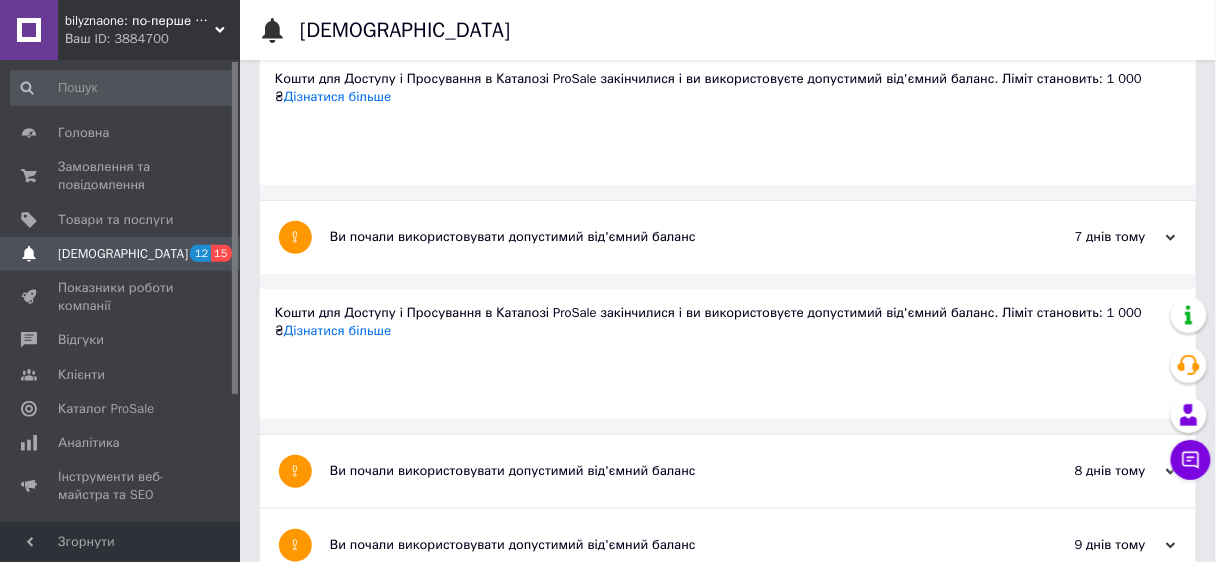 scroll, scrollTop: 0, scrollLeft: 0, axis: both 